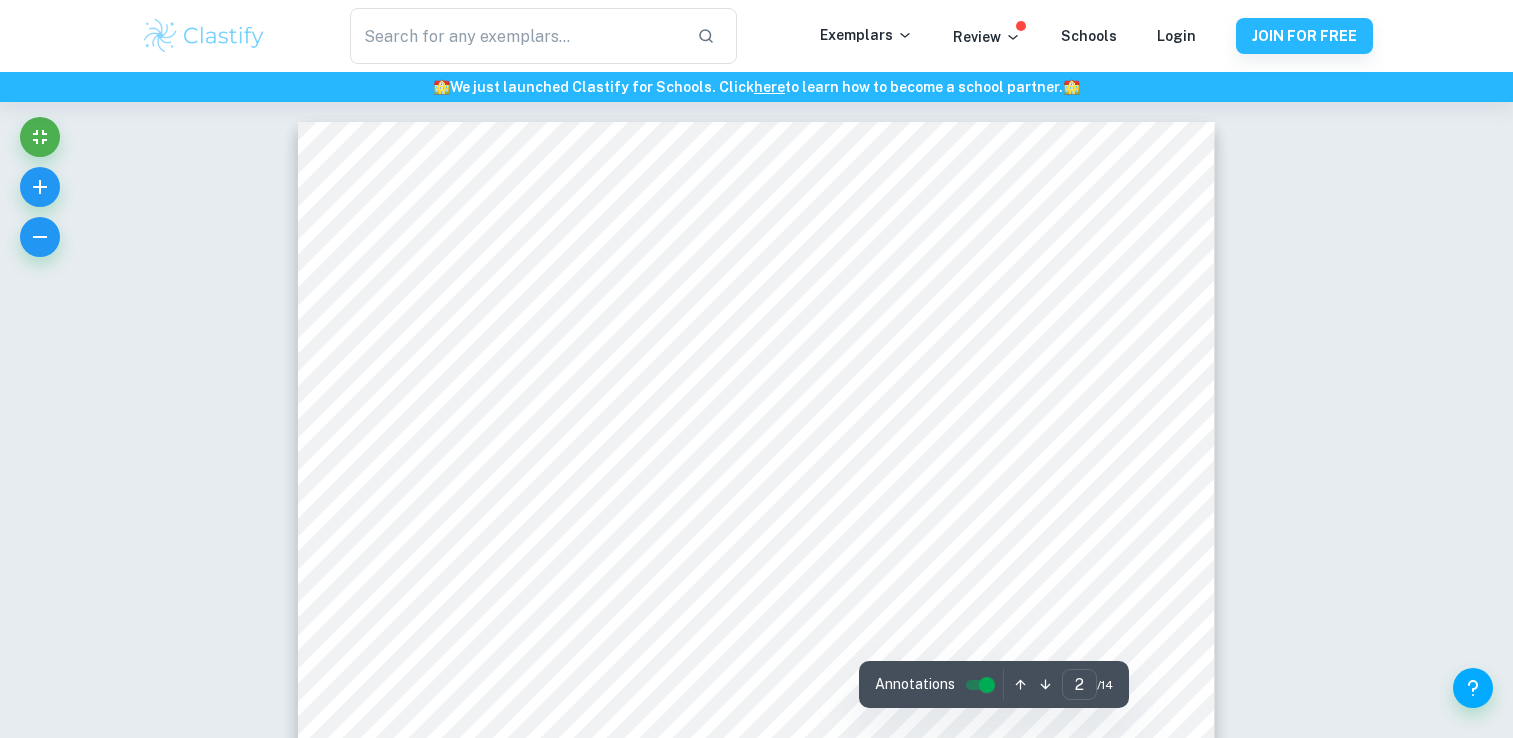 scroll, scrollTop: 2302, scrollLeft: 0, axis: vertical 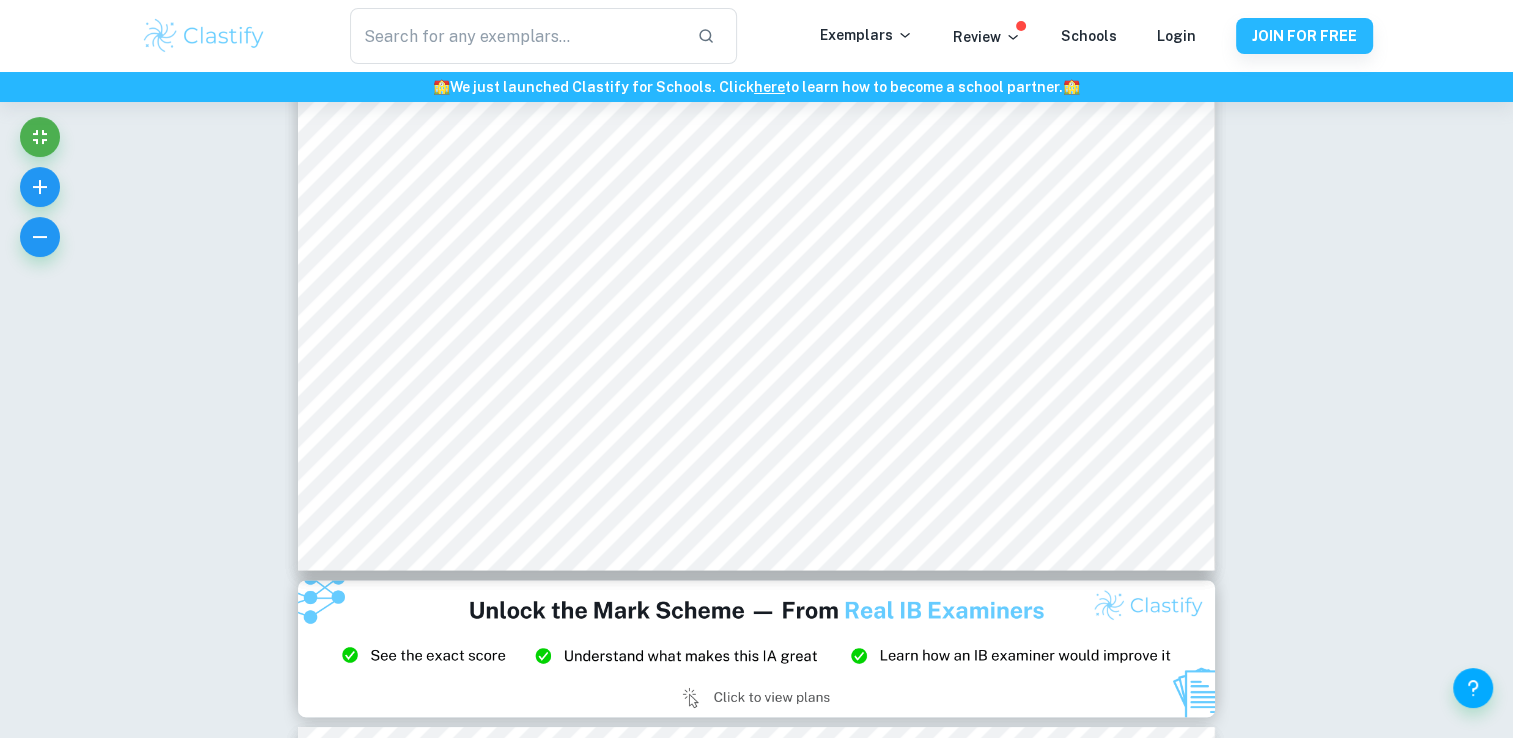 type 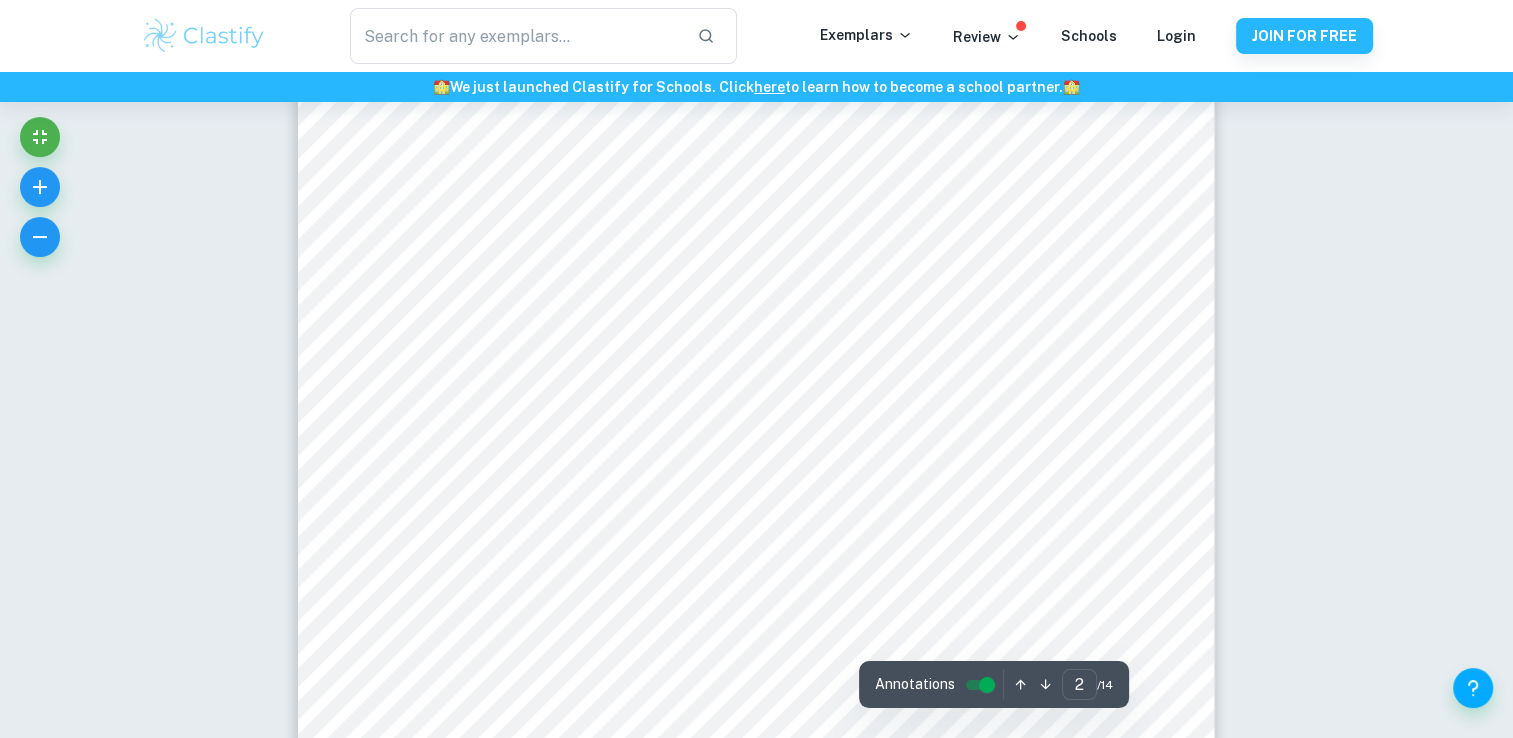scroll, scrollTop: 1456, scrollLeft: 0, axis: vertical 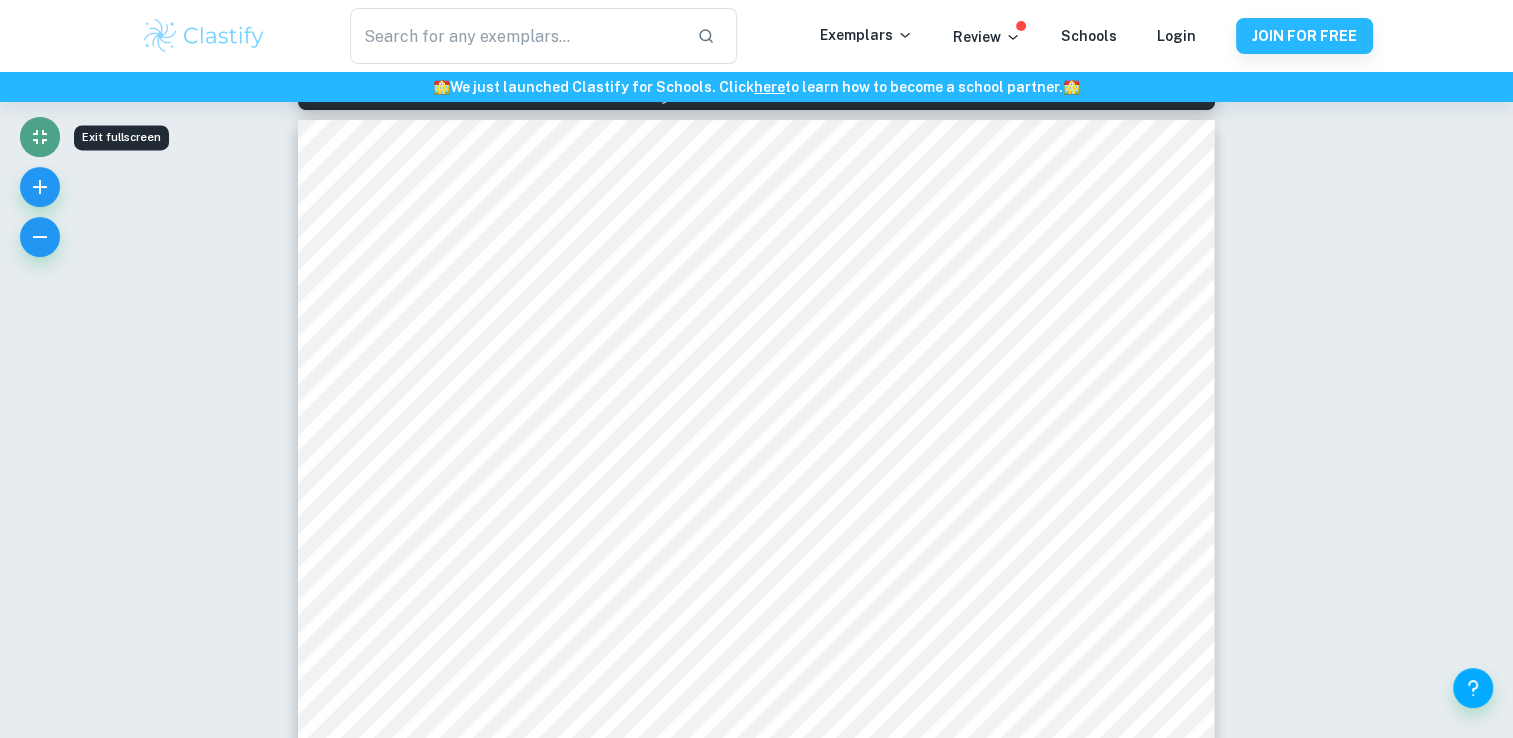 click at bounding box center [40, 137] 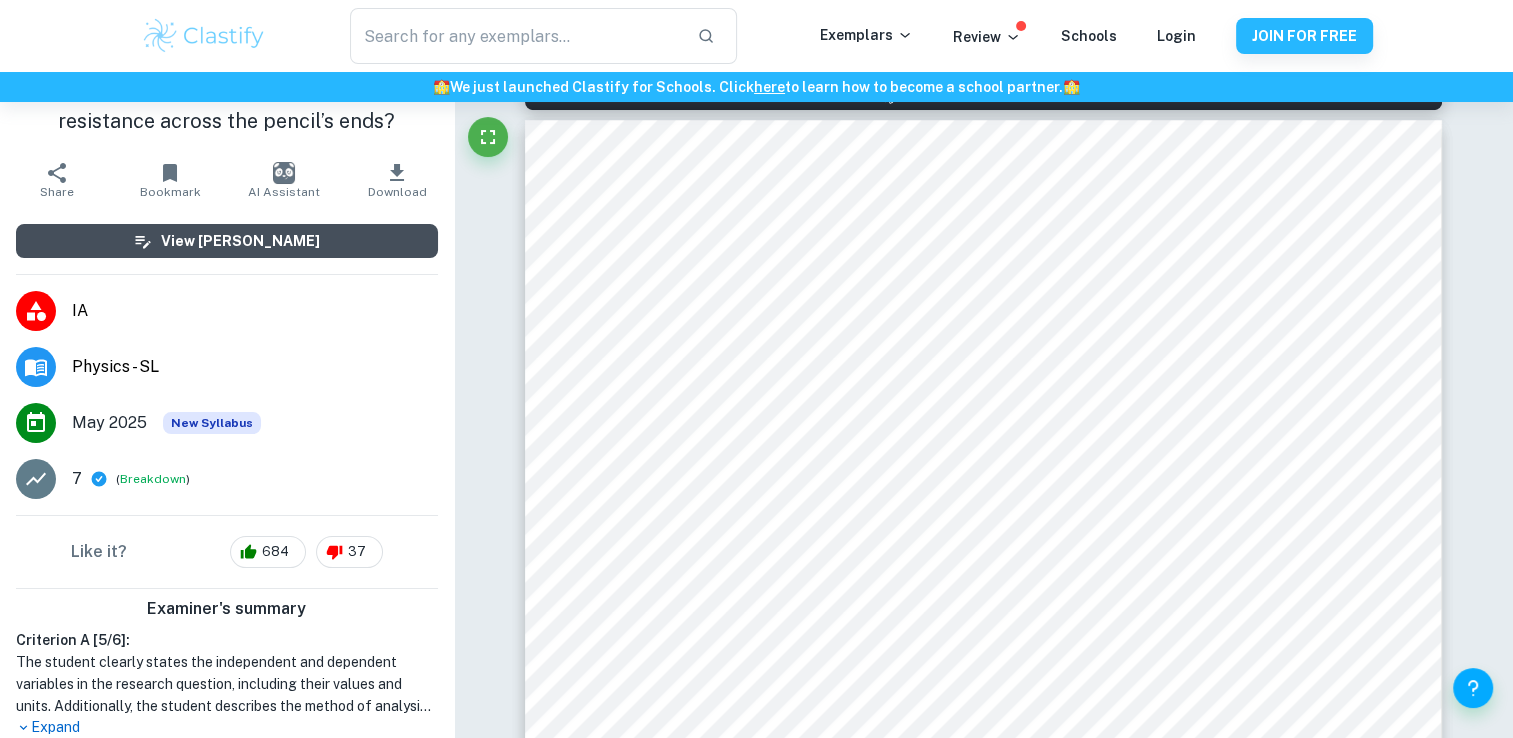 scroll, scrollTop: 134, scrollLeft: 0, axis: vertical 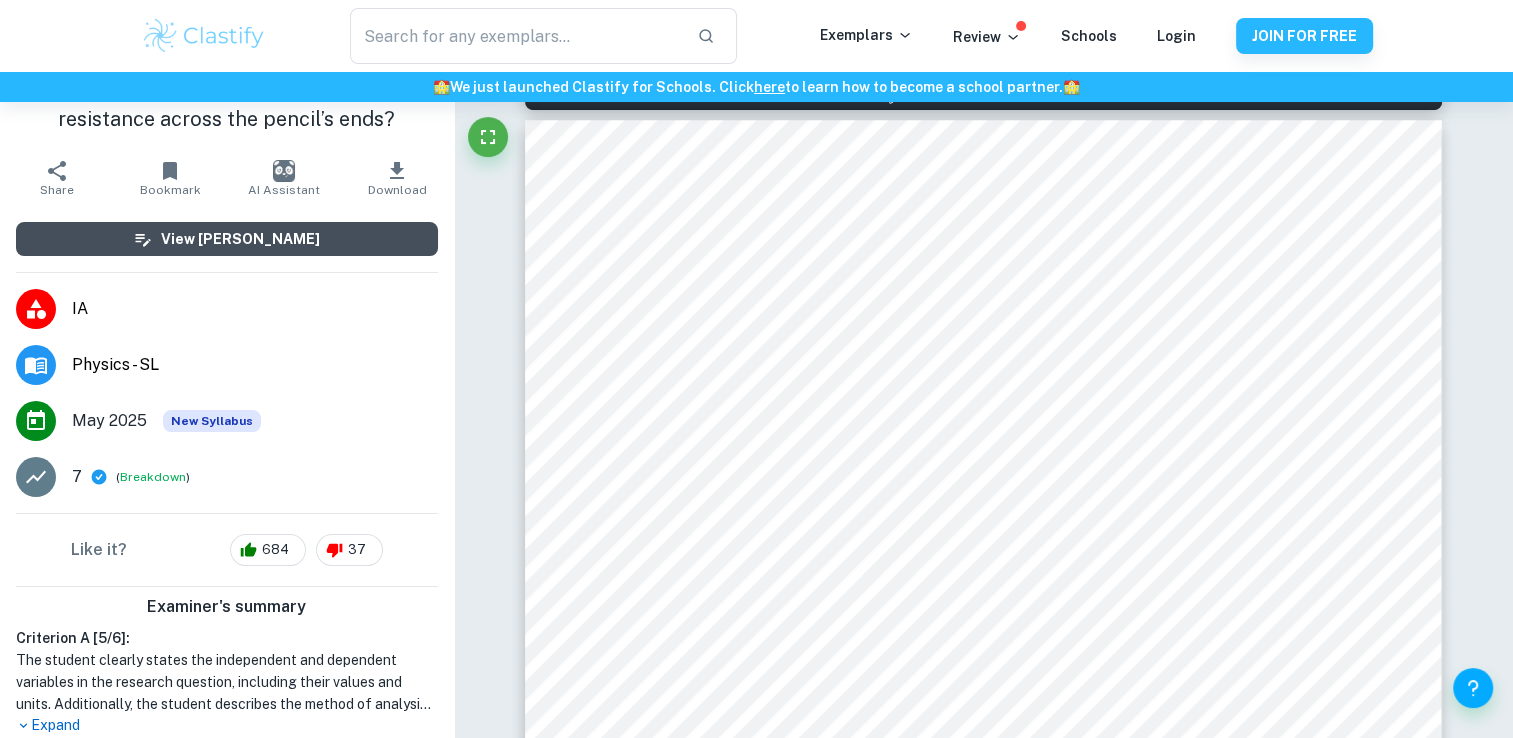 click on "View [PERSON_NAME]" at bounding box center [227, 239] 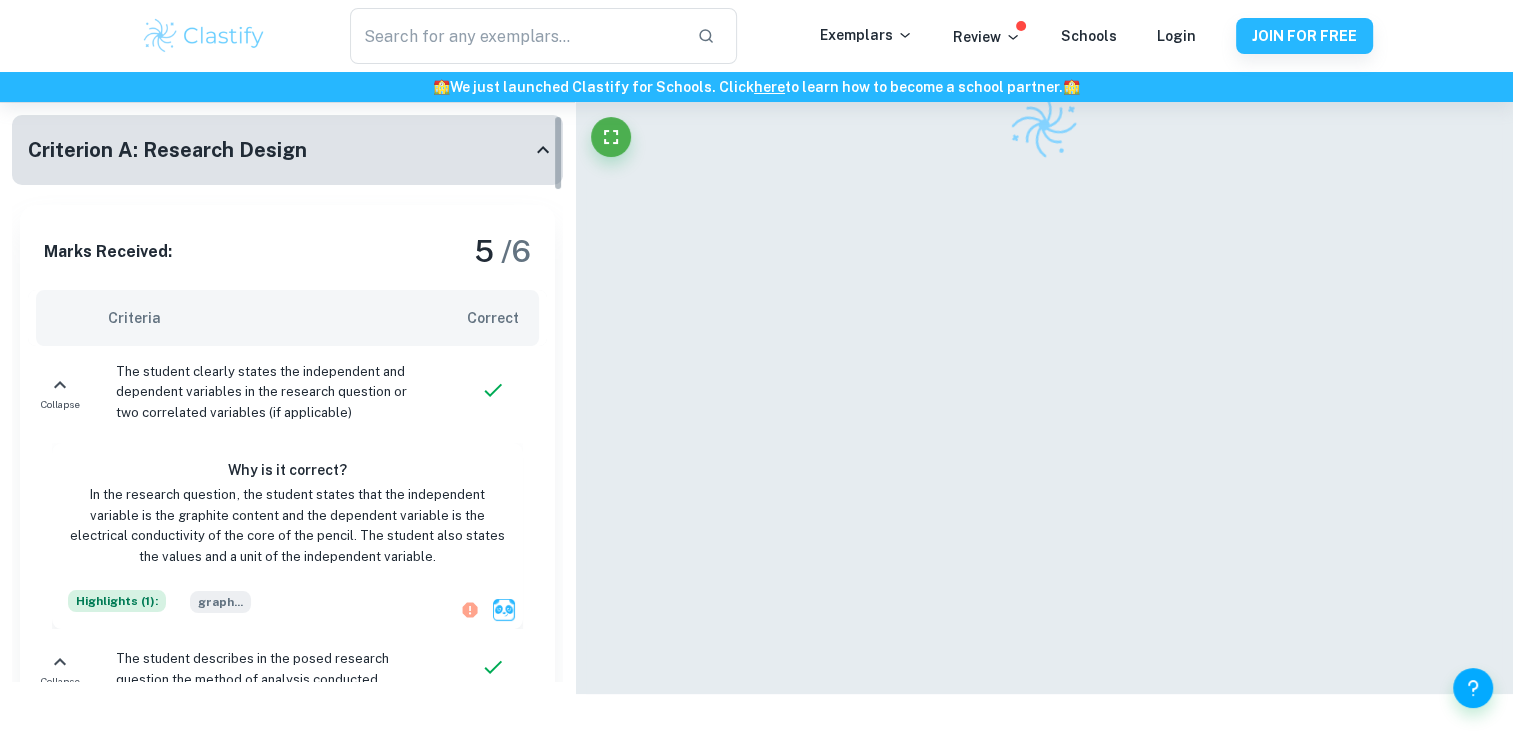 scroll, scrollTop: 102, scrollLeft: 0, axis: vertical 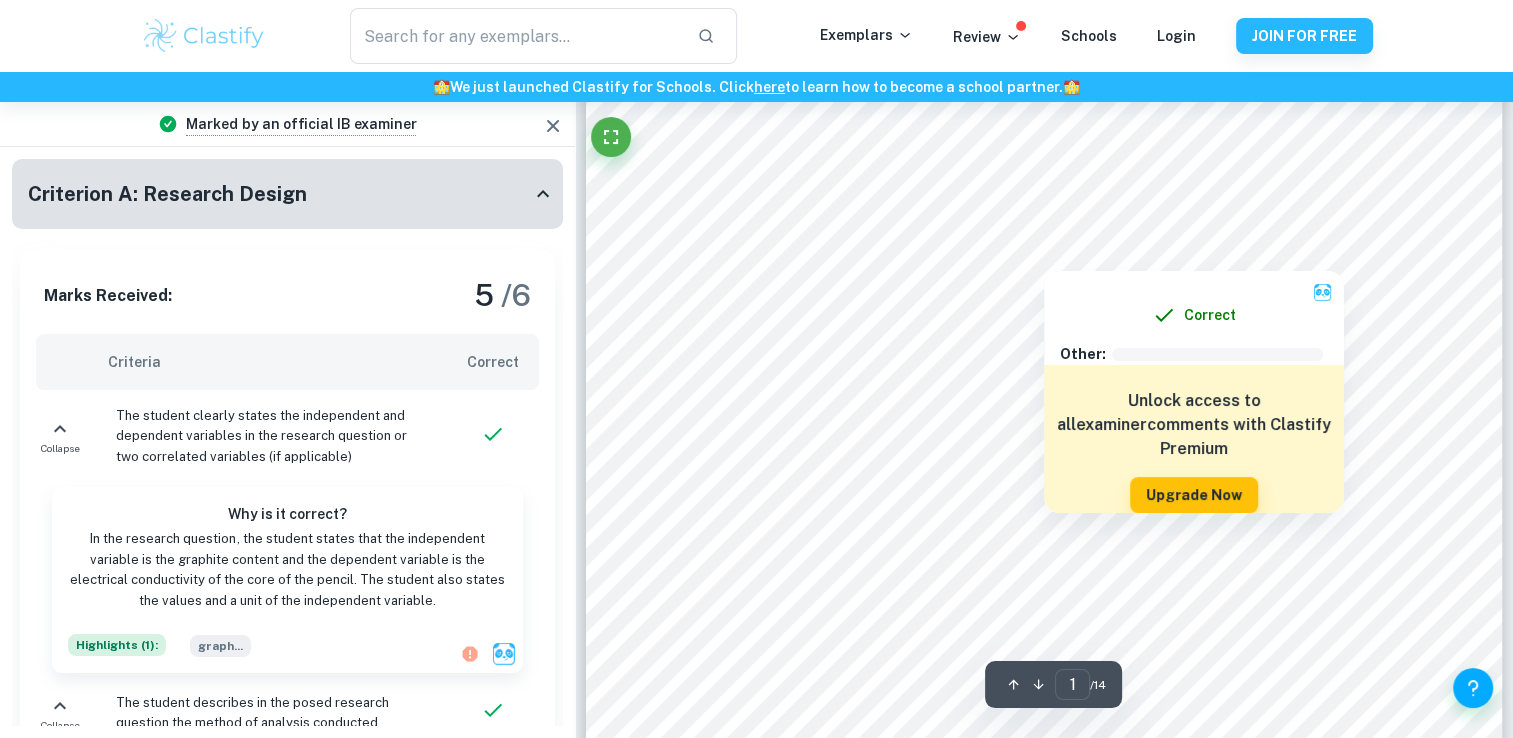 click at bounding box center [1044, 160] 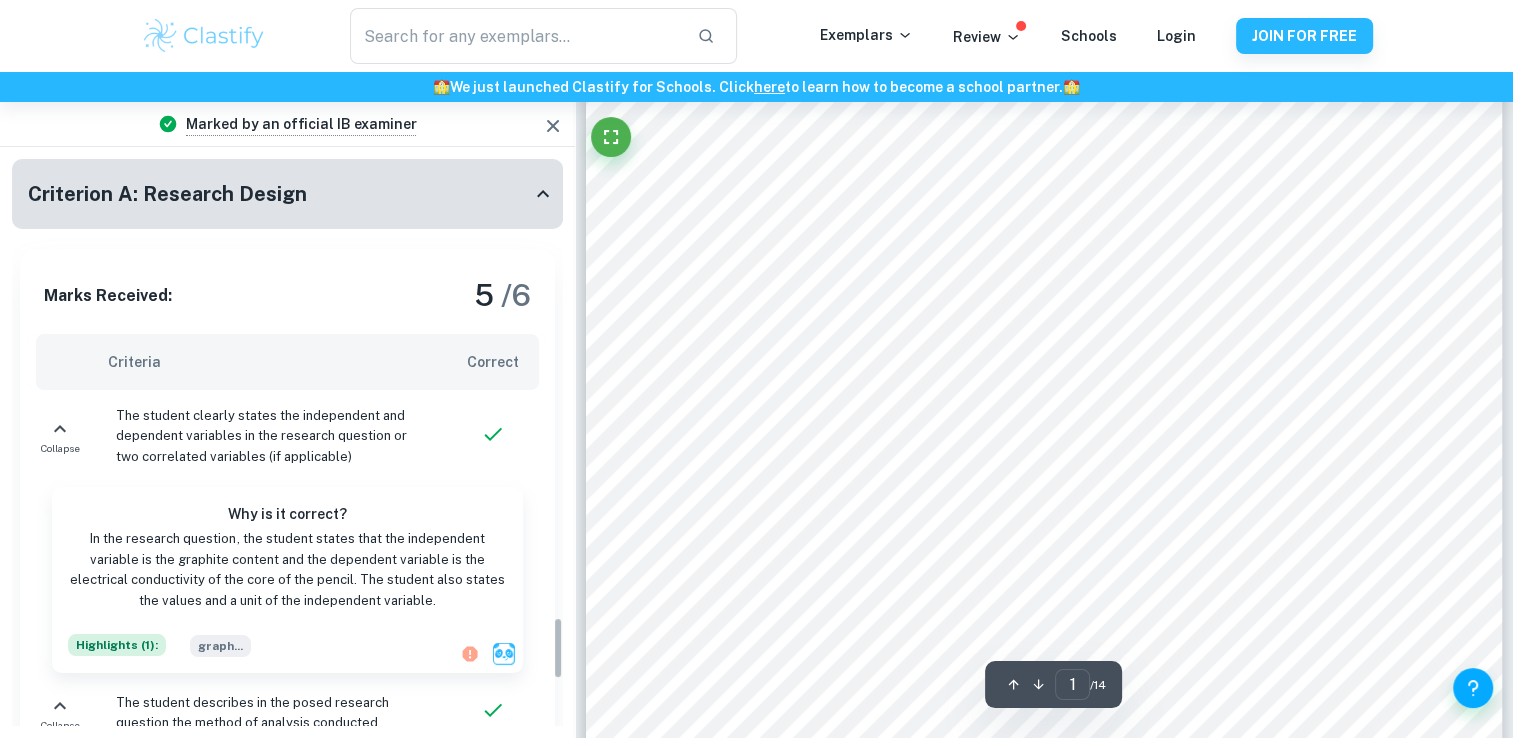 scroll, scrollTop: 4140, scrollLeft: 0, axis: vertical 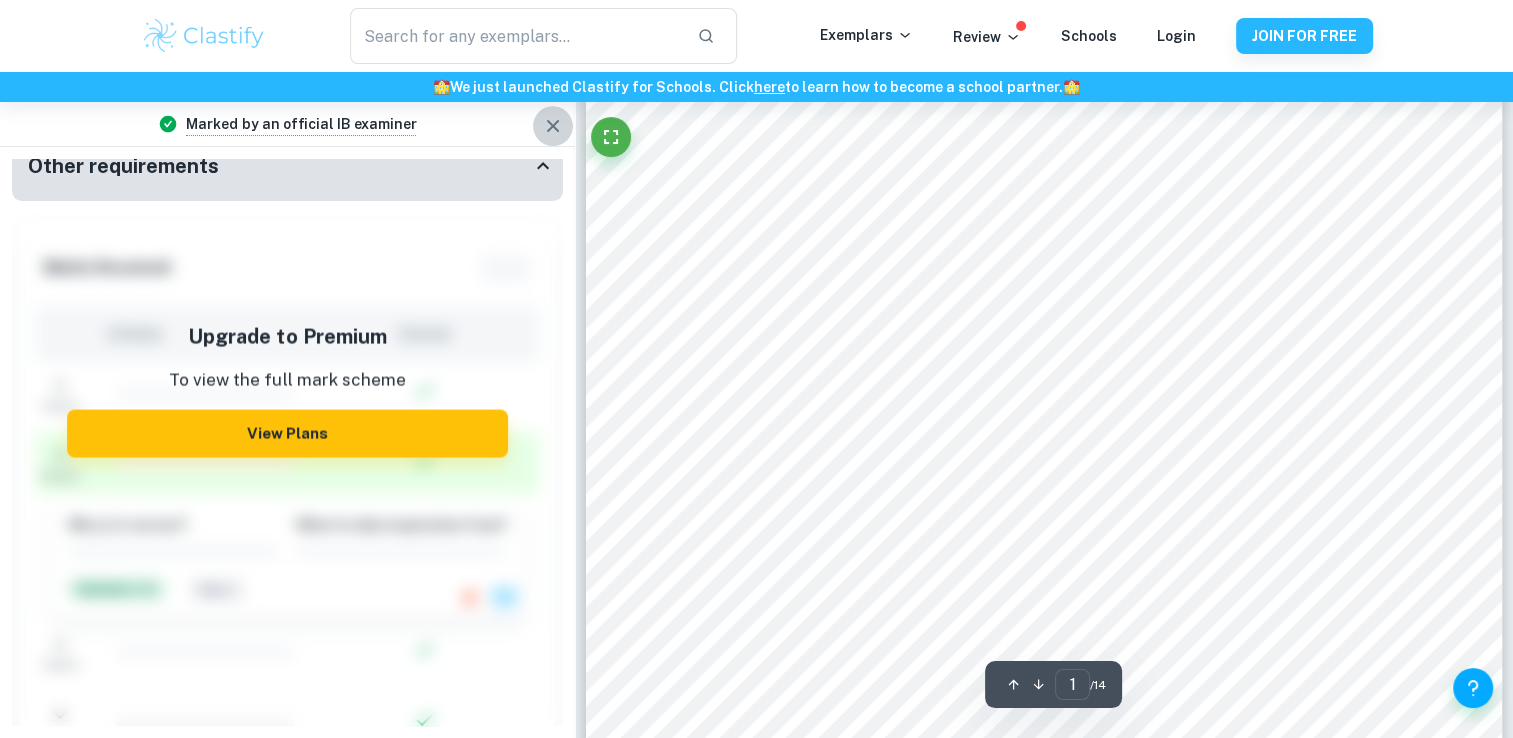 click 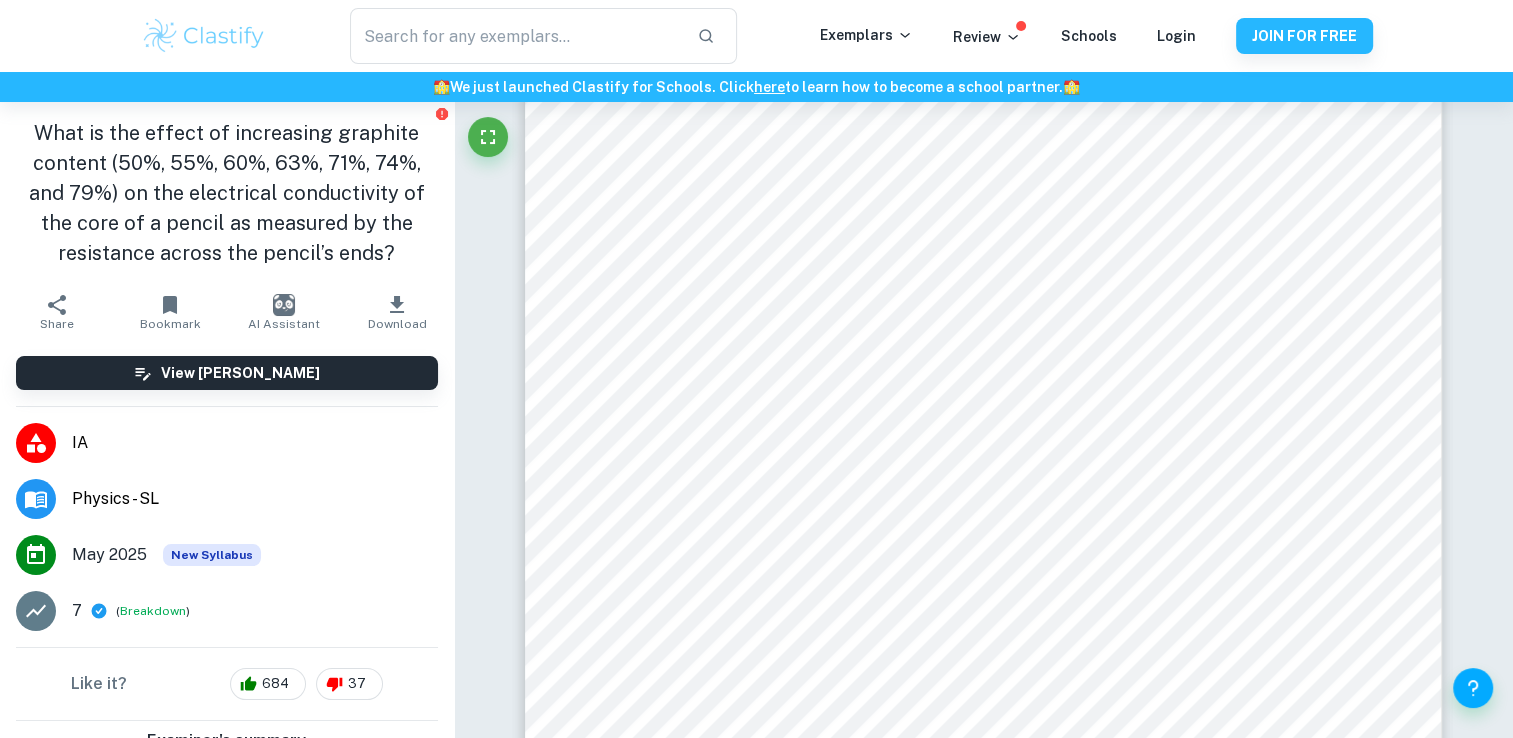 click on "IA" at bounding box center [227, 443] 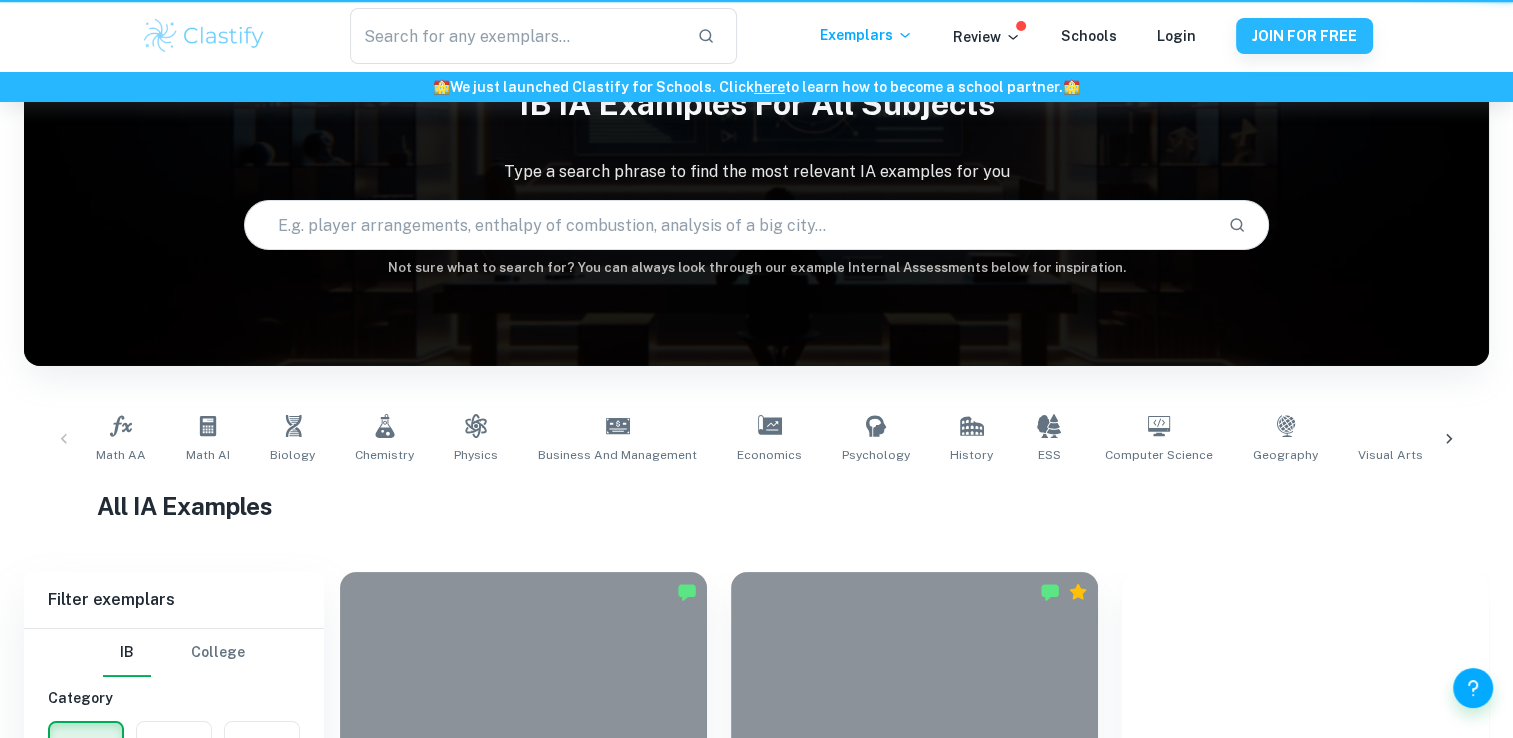drag, startPoint x: 202, startPoint y: 455, endPoint x: 71, endPoint y: 450, distance: 131.09538 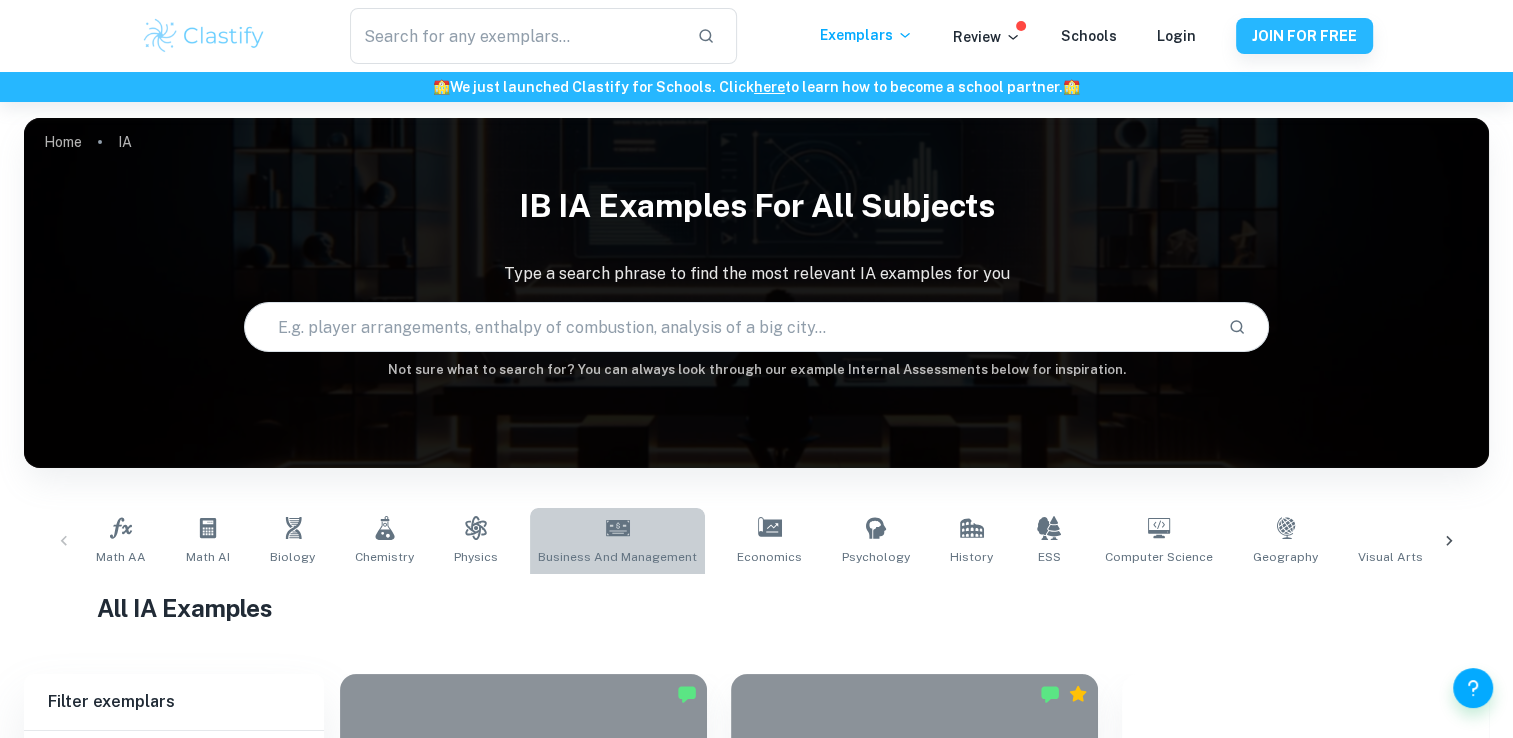 click on "Business and Management" at bounding box center (617, 557) 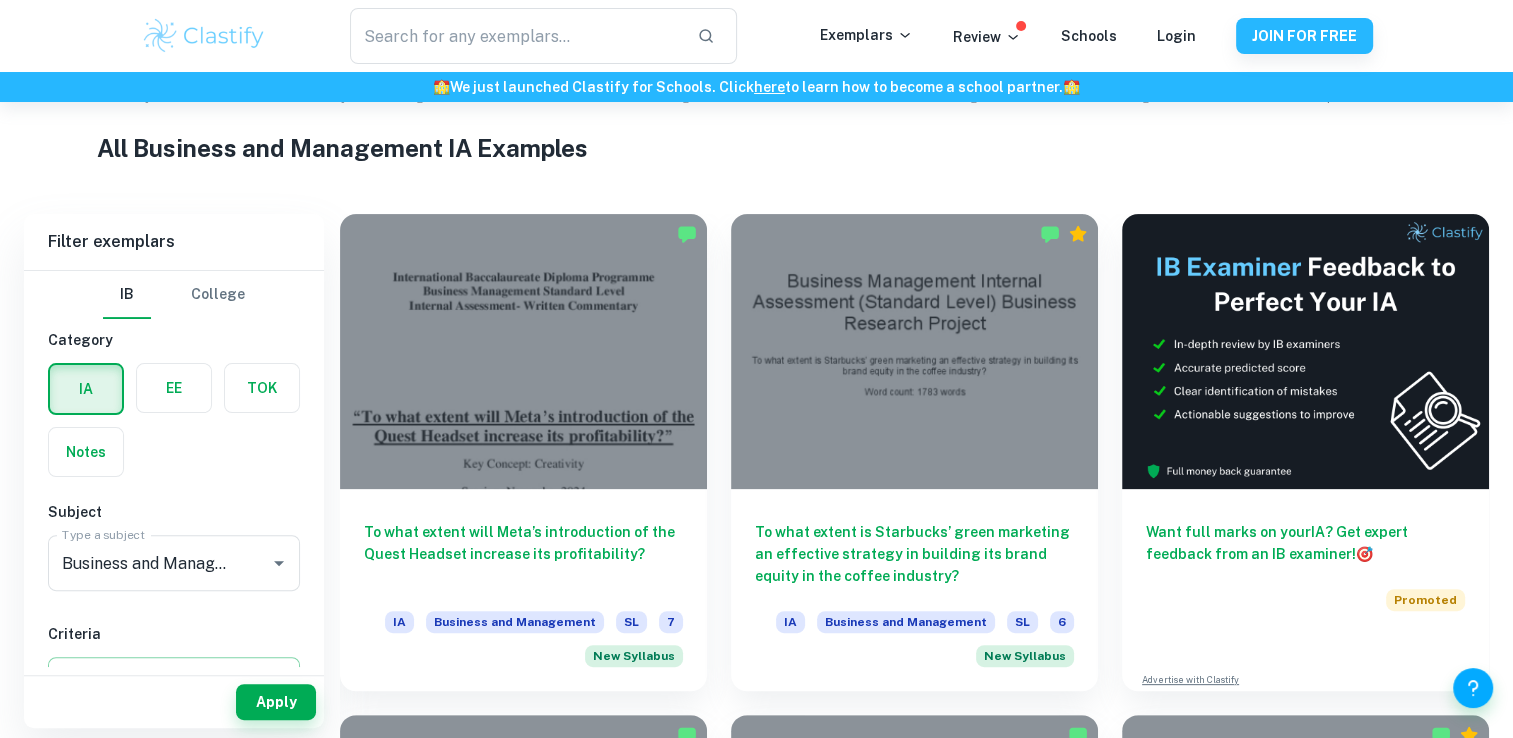 scroll, scrollTop: 468, scrollLeft: 0, axis: vertical 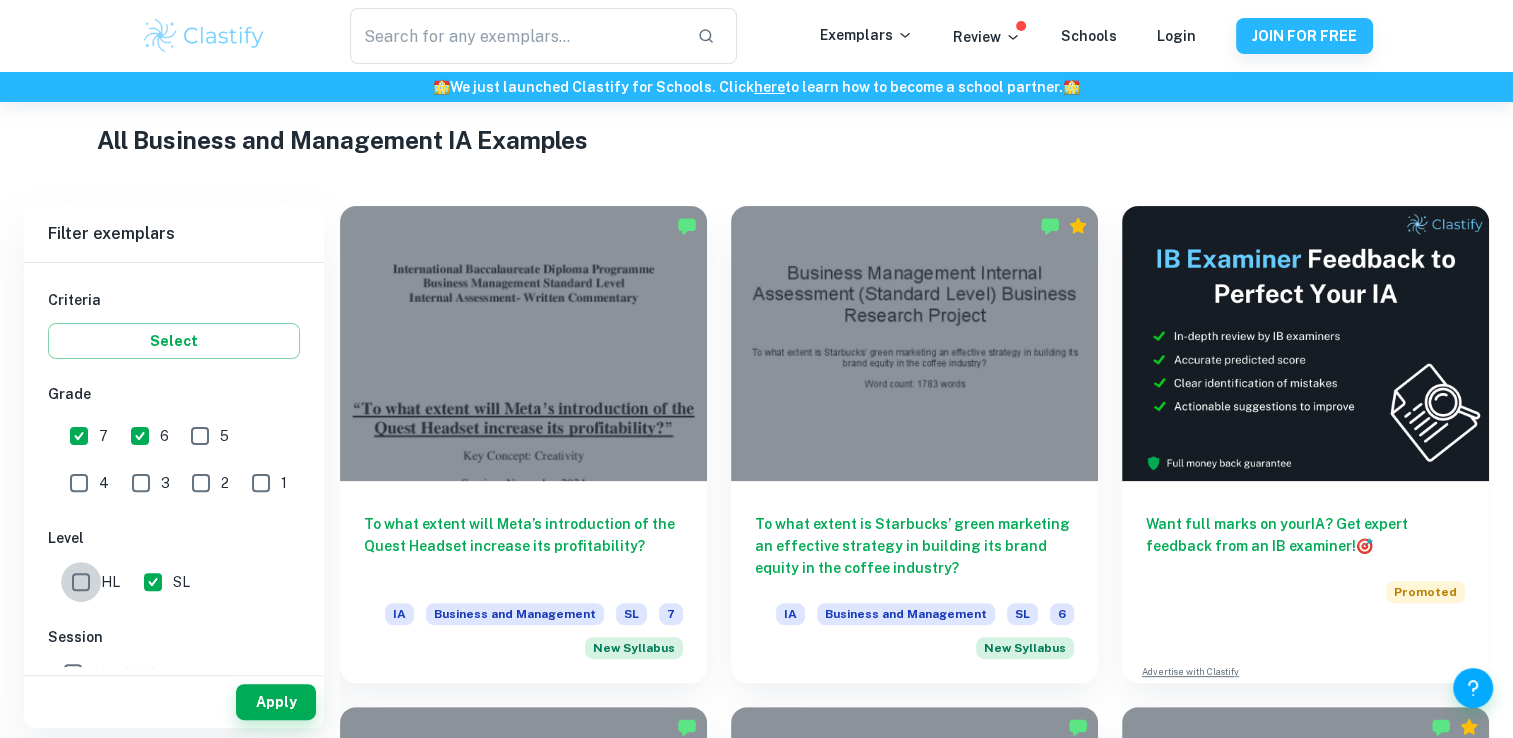 click on "HL" at bounding box center (81, 582) 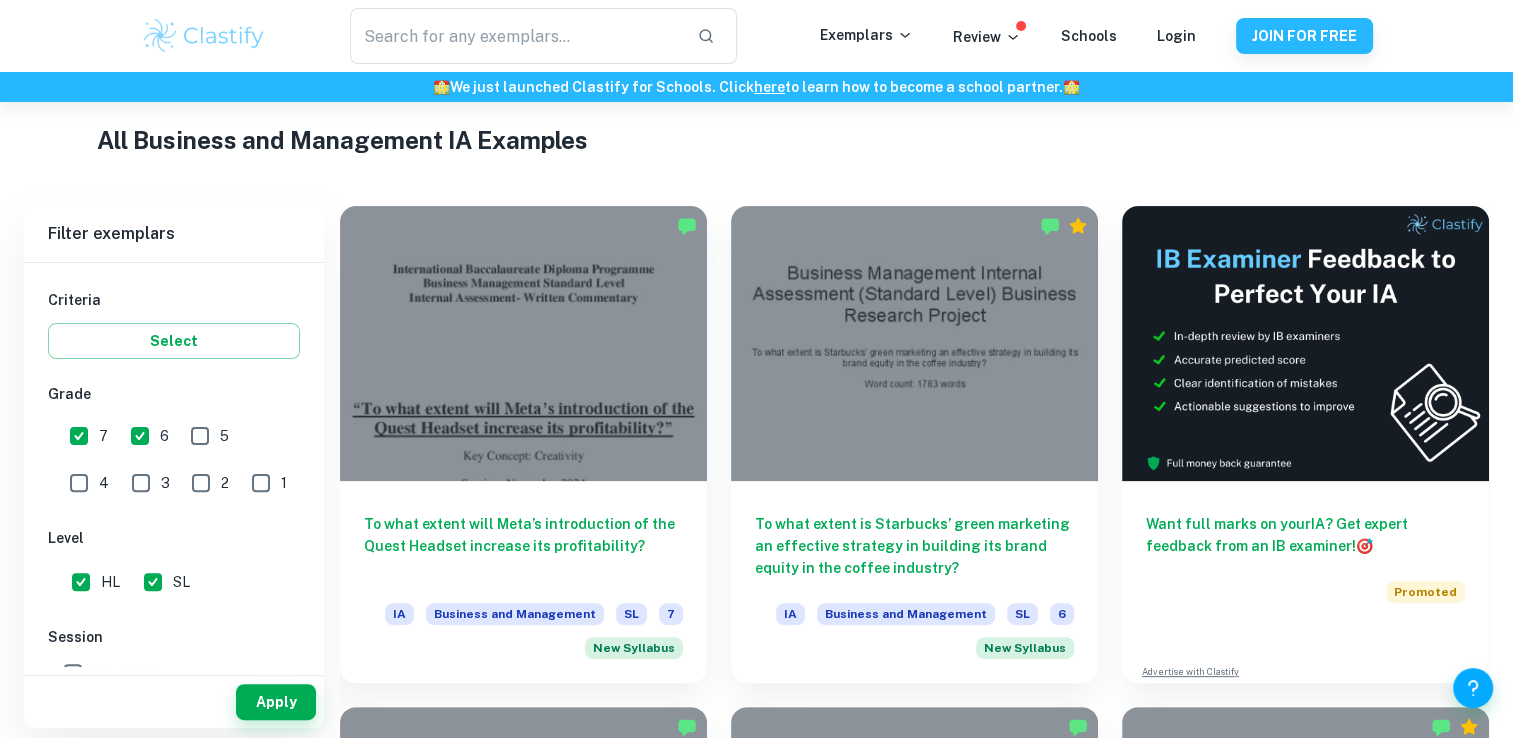 click on "SL" at bounding box center (153, 582) 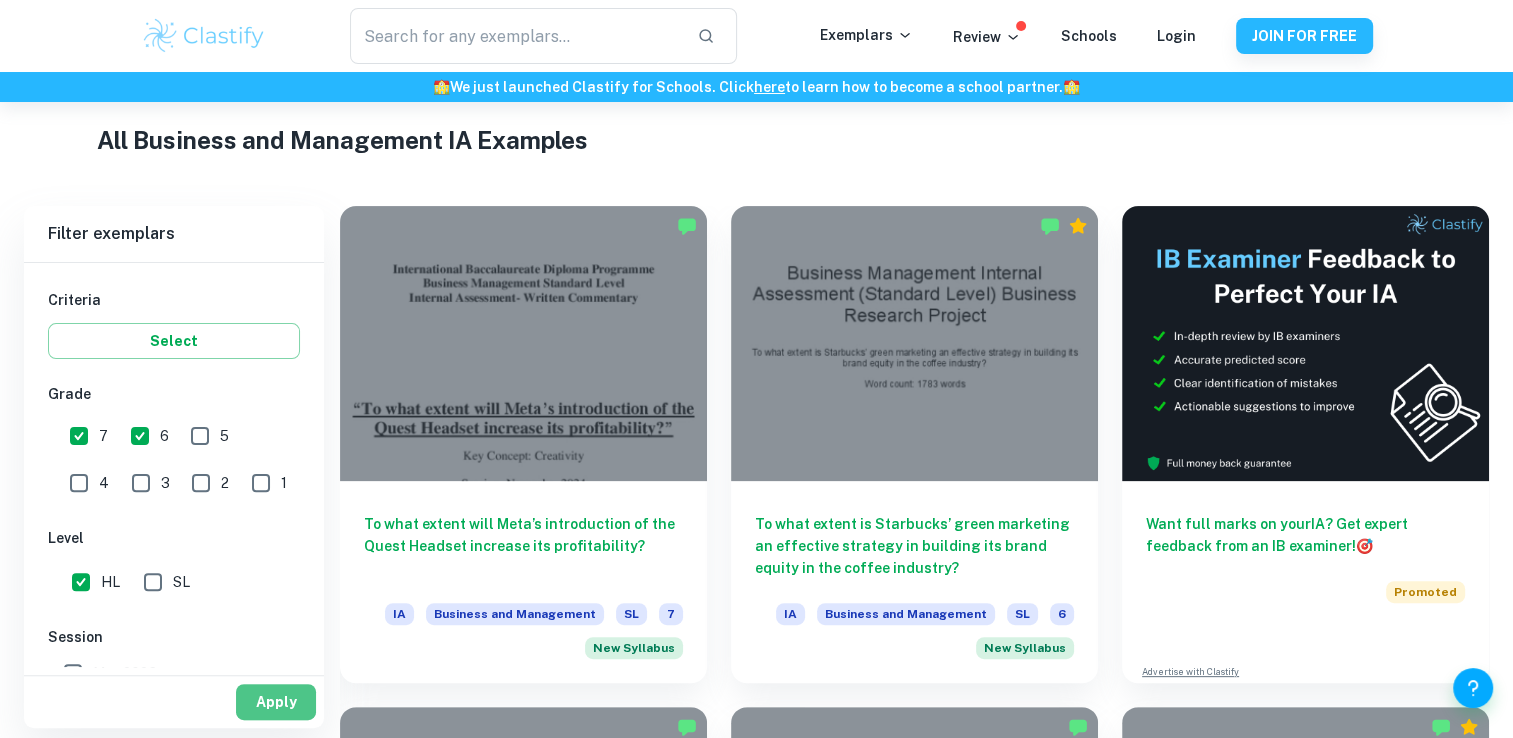 click on "Apply" at bounding box center [276, 702] 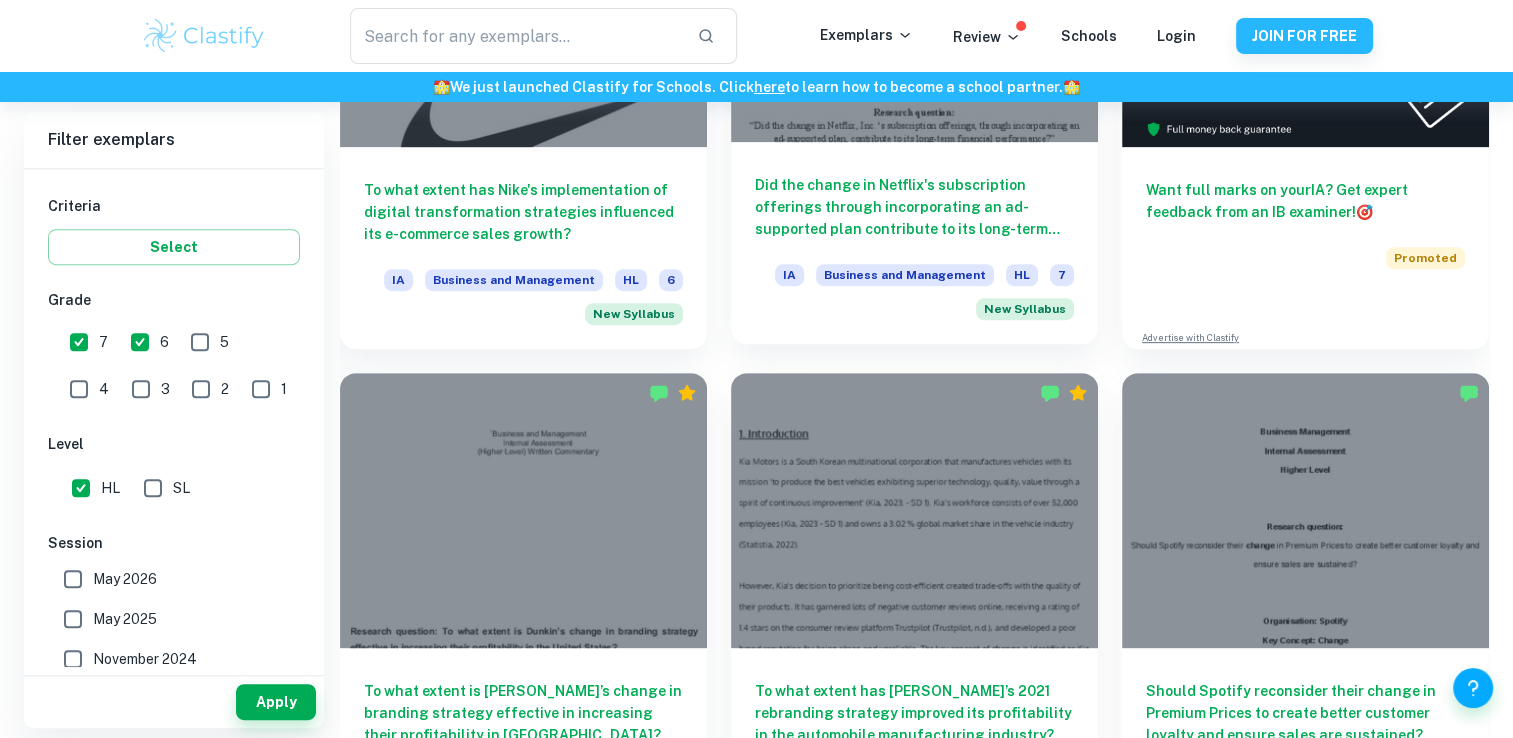 scroll, scrollTop: 812, scrollLeft: 0, axis: vertical 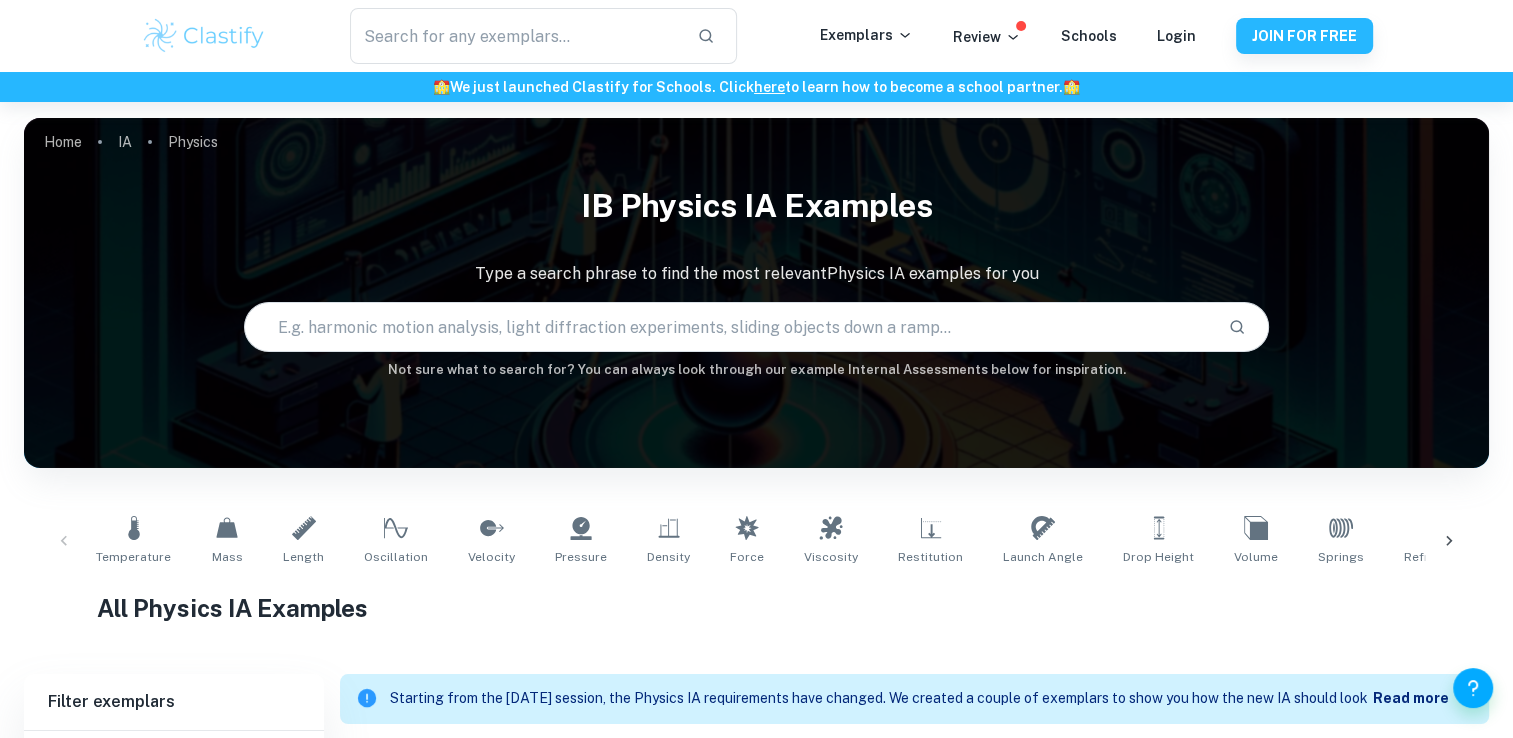 click at bounding box center [729, 327] 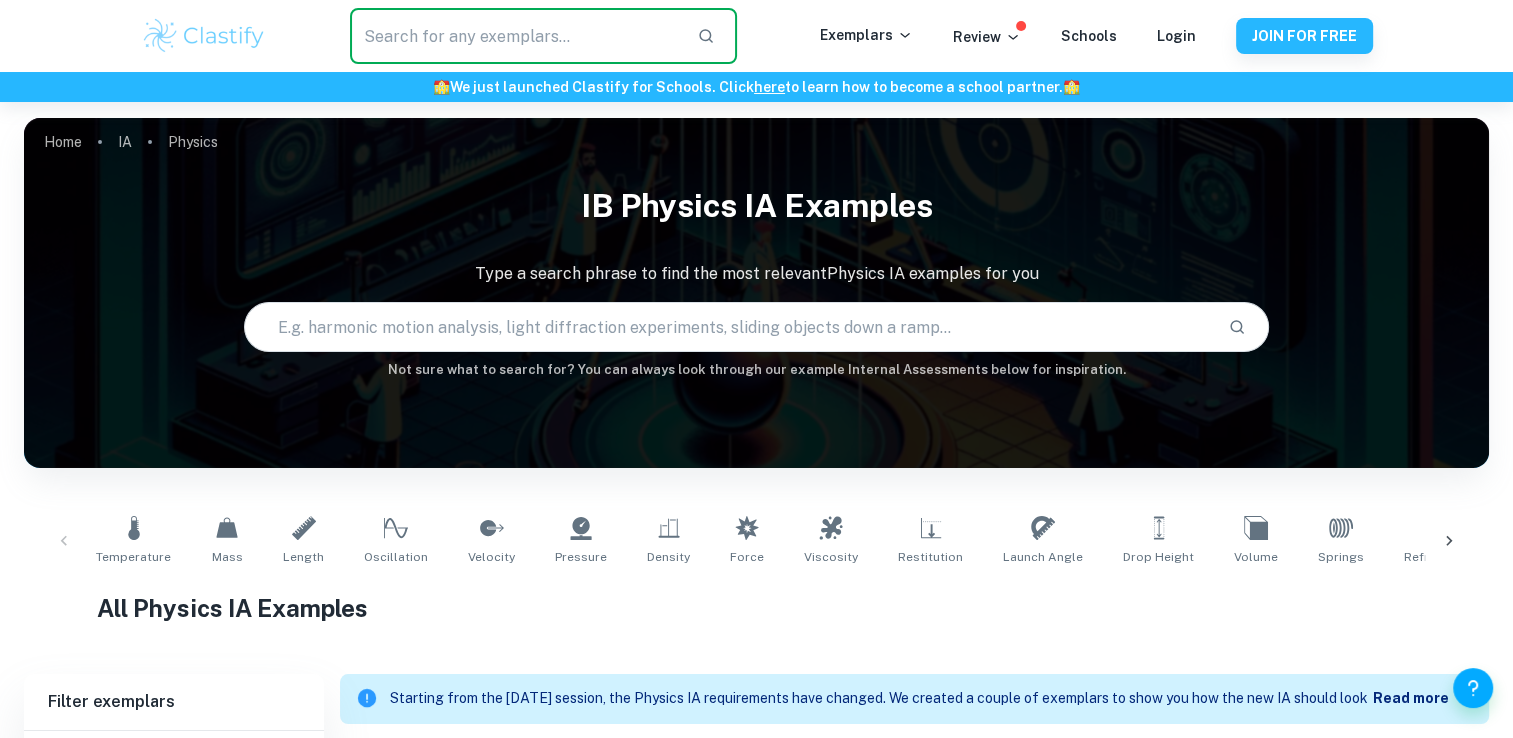 click at bounding box center (515, 36) 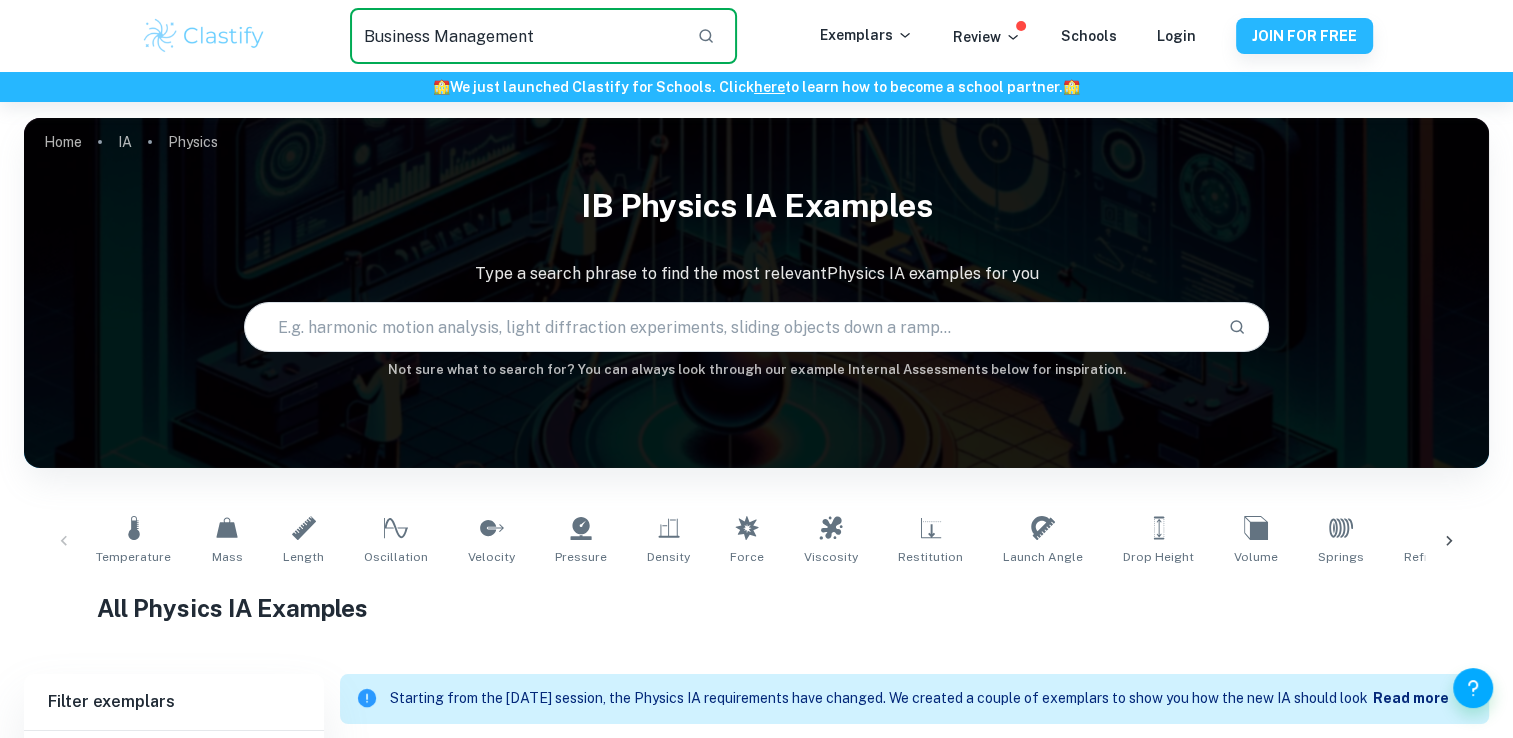 type on "Business Management" 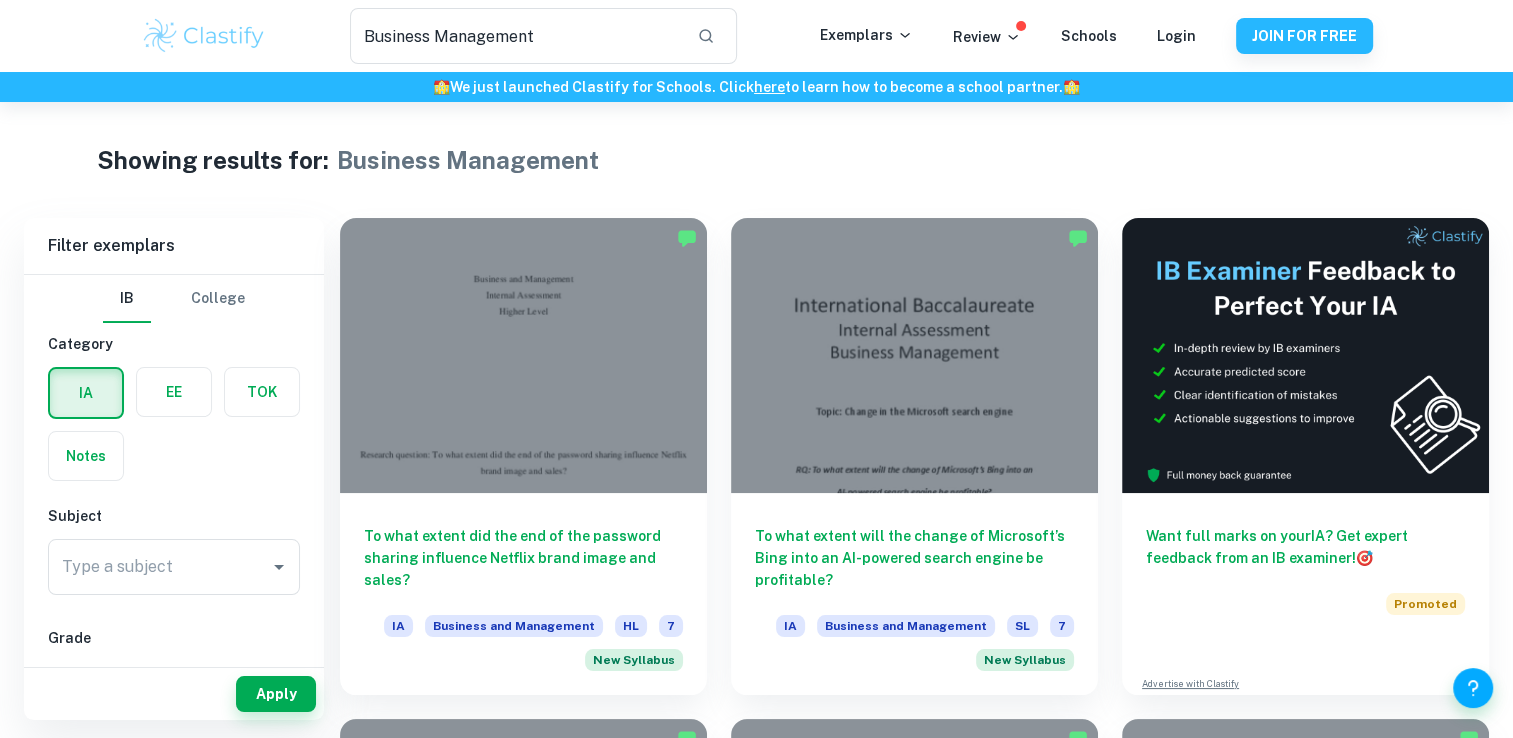 scroll, scrollTop: 244, scrollLeft: 0, axis: vertical 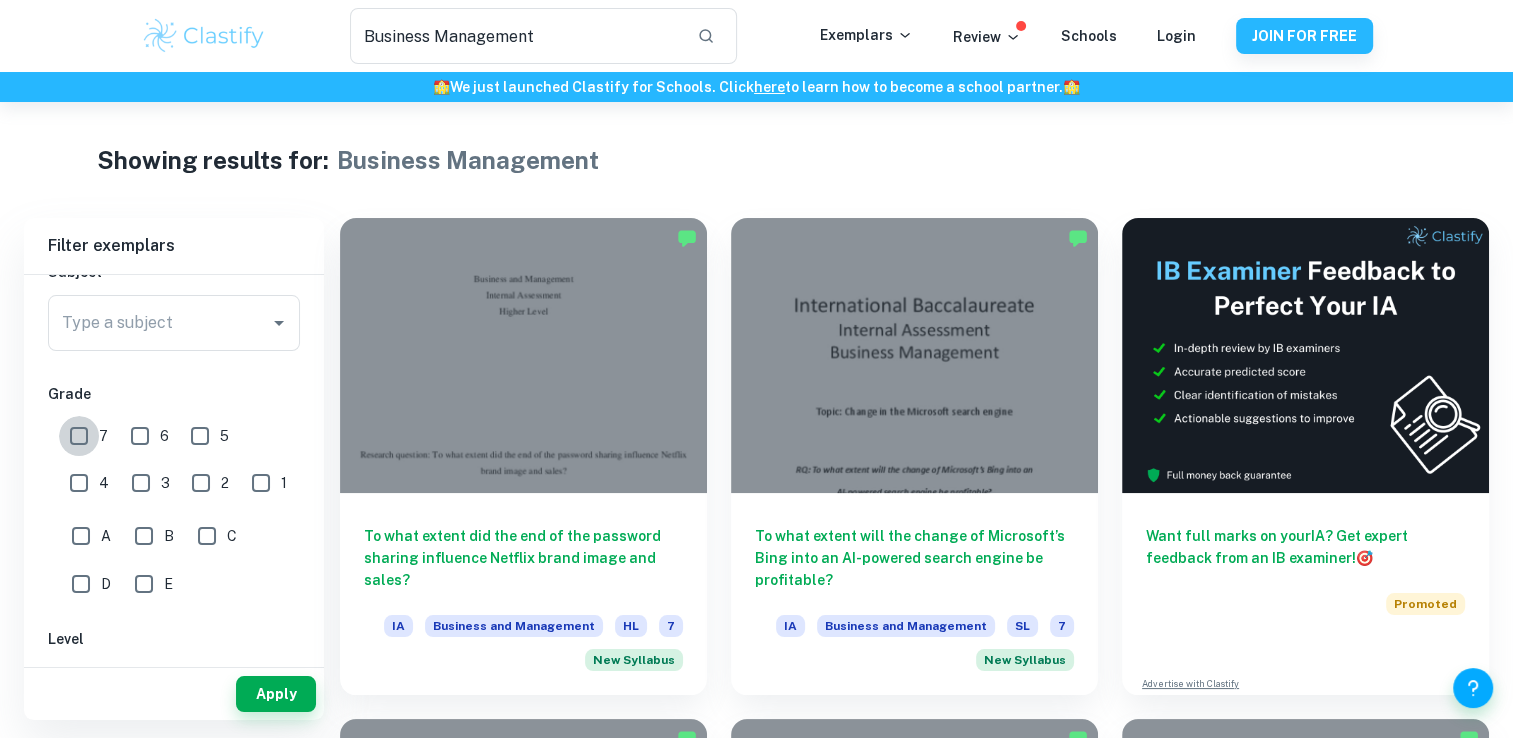 click on "7" at bounding box center (79, 436) 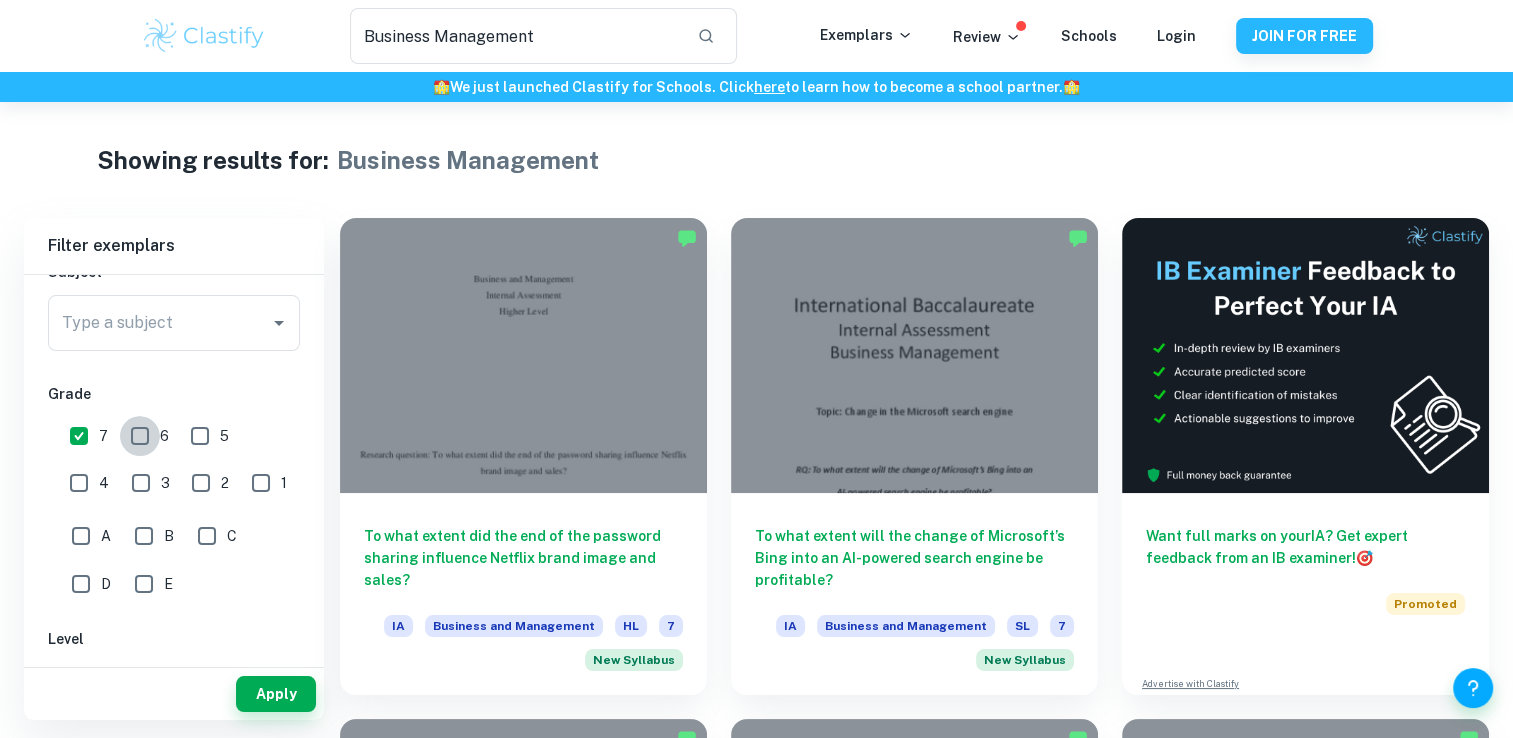 click on "6" at bounding box center [140, 436] 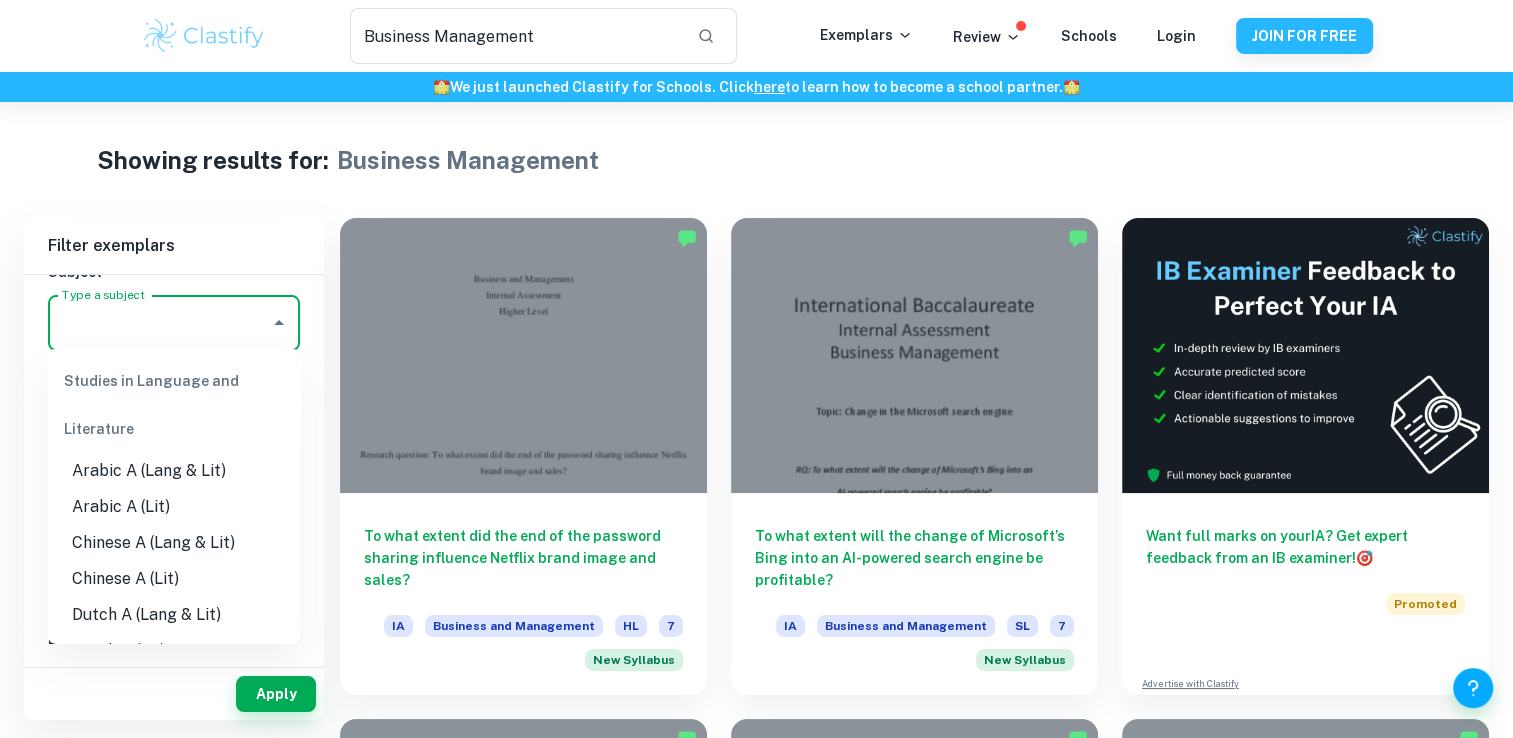 click on "Type a subject" at bounding box center [159, 323] 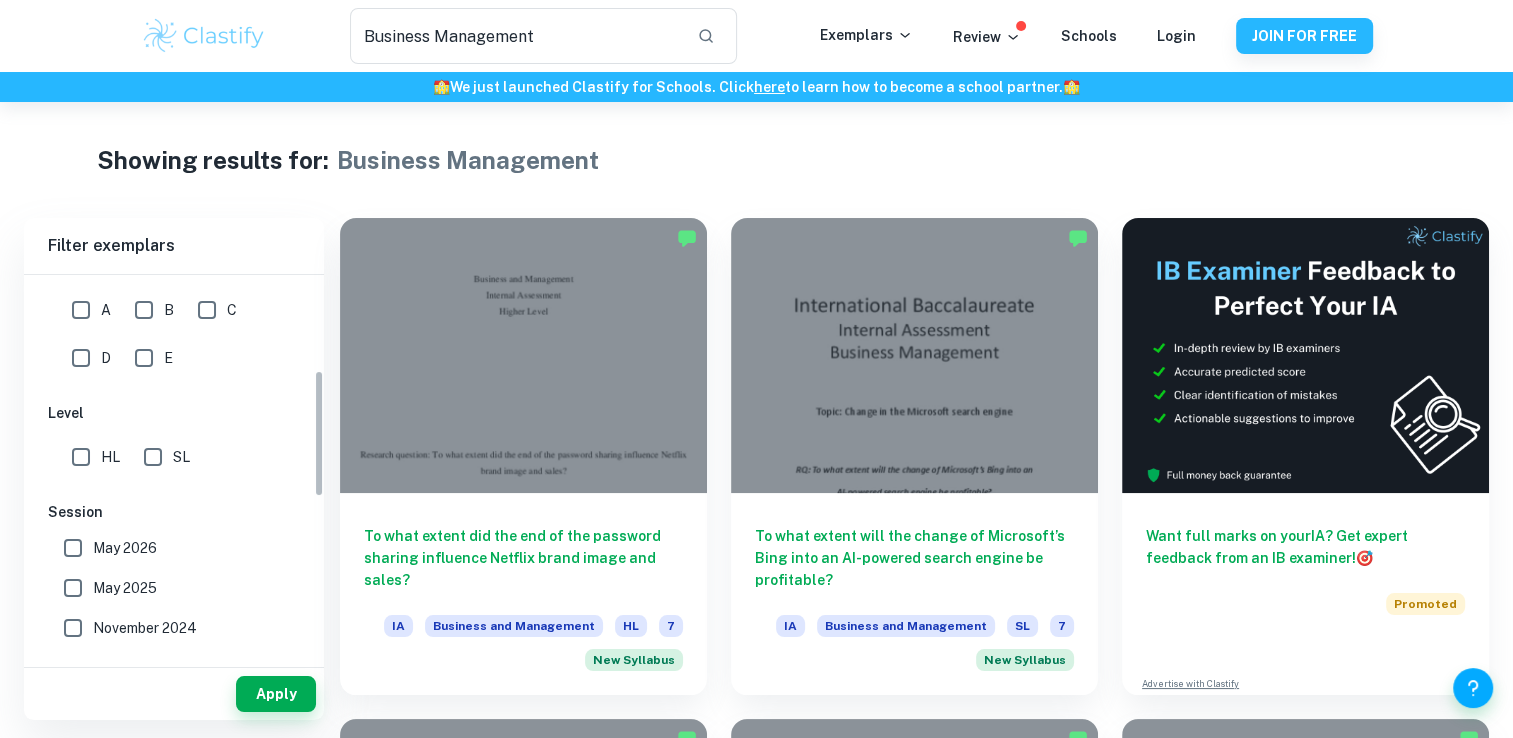 scroll, scrollTop: 480, scrollLeft: 0, axis: vertical 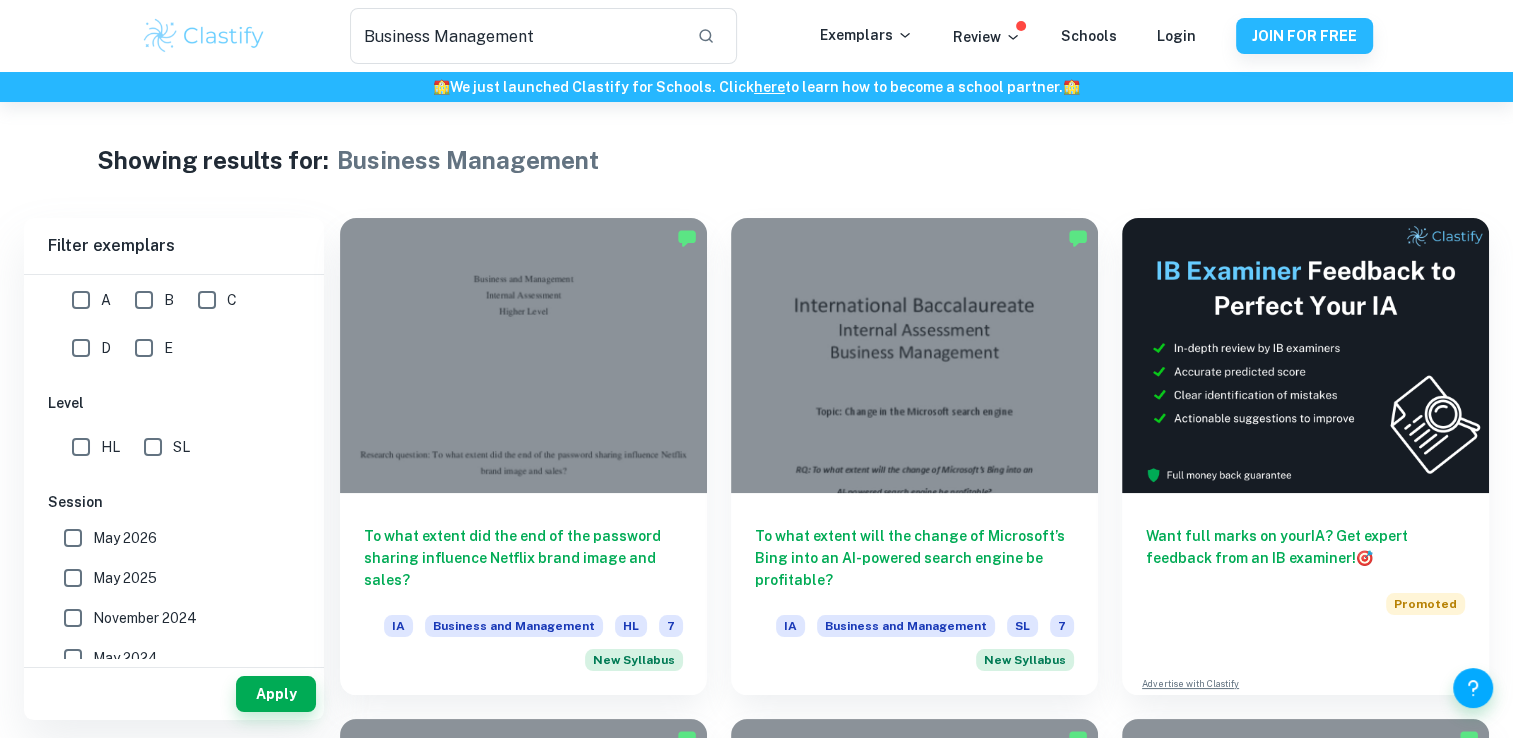 type on "Business and Management" 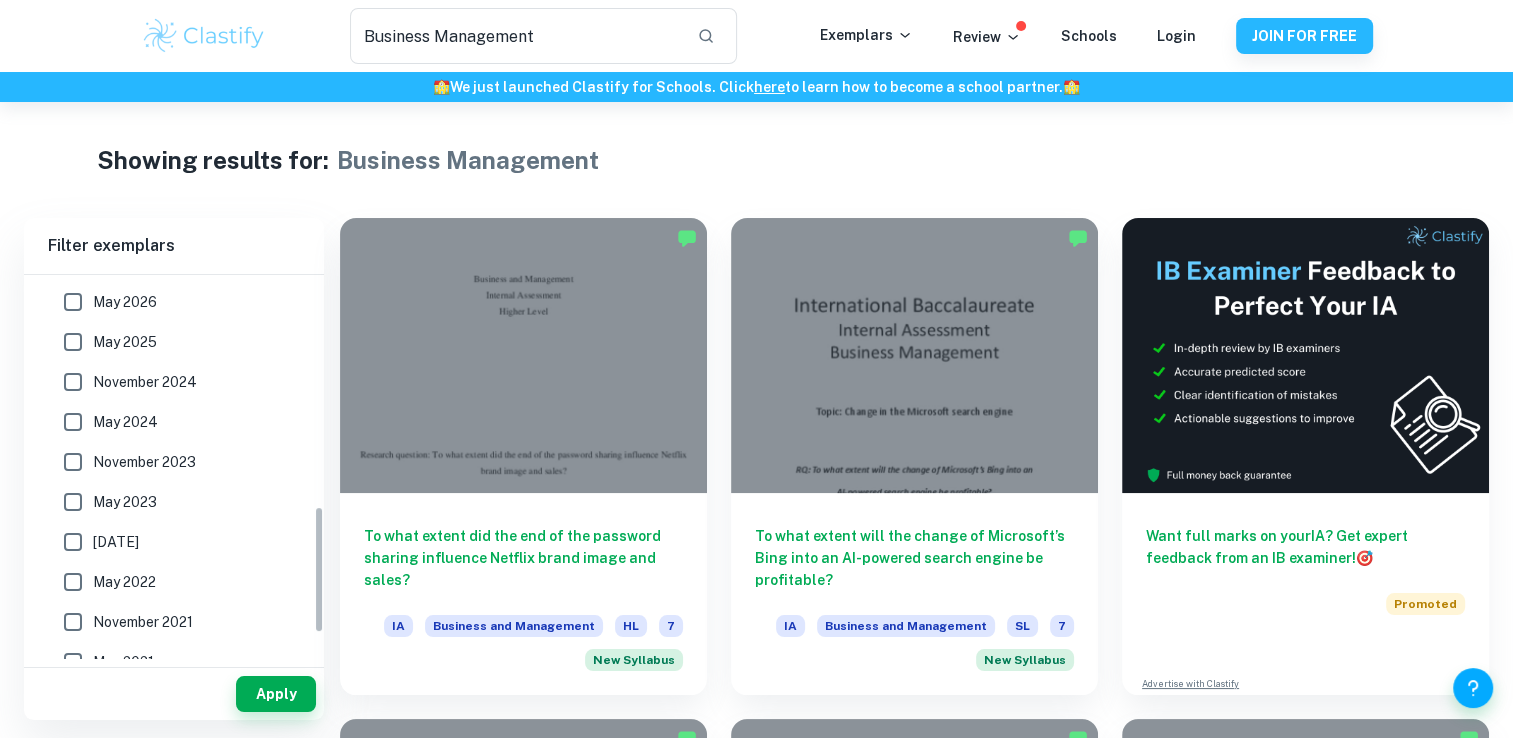 scroll, scrollTop: 747, scrollLeft: 0, axis: vertical 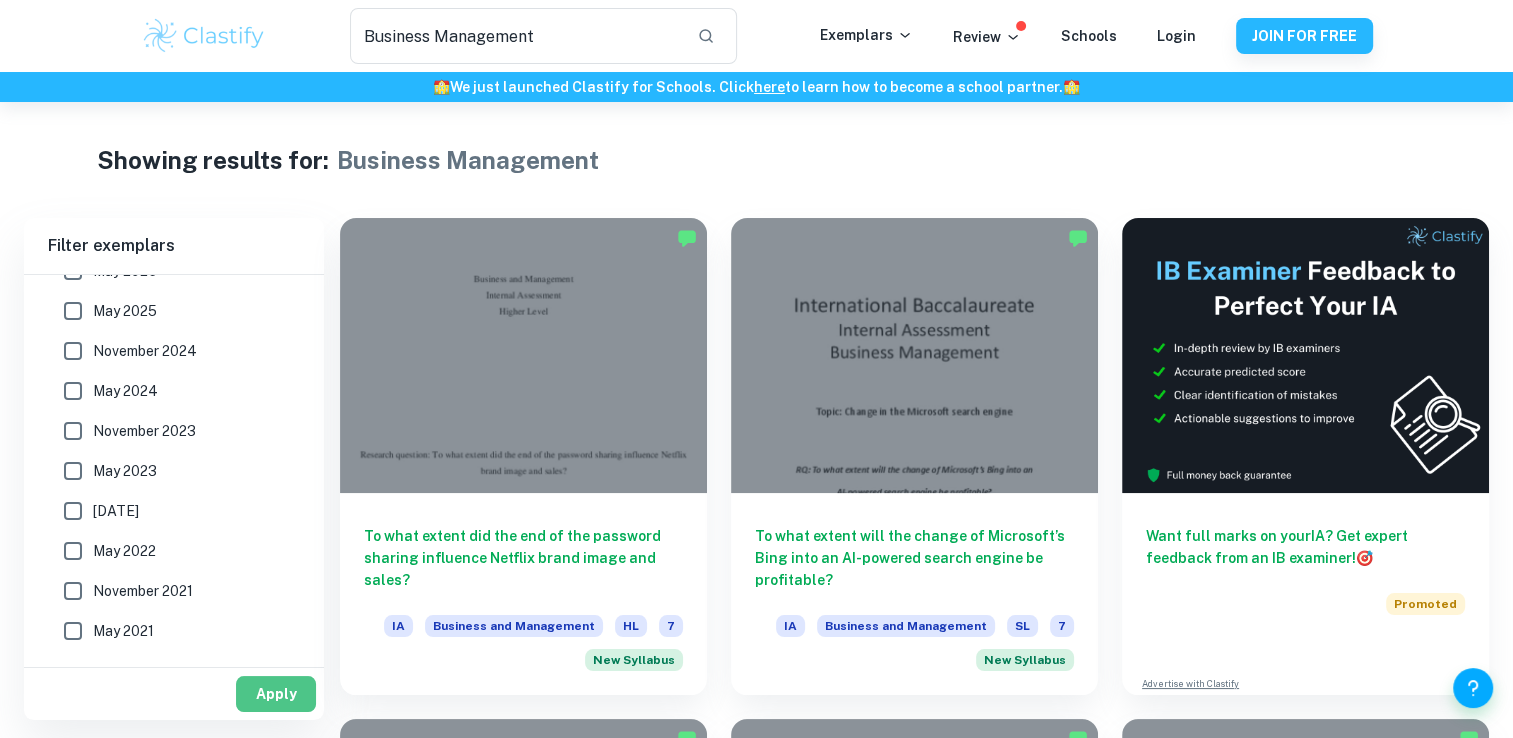 click on "Apply" at bounding box center (276, 694) 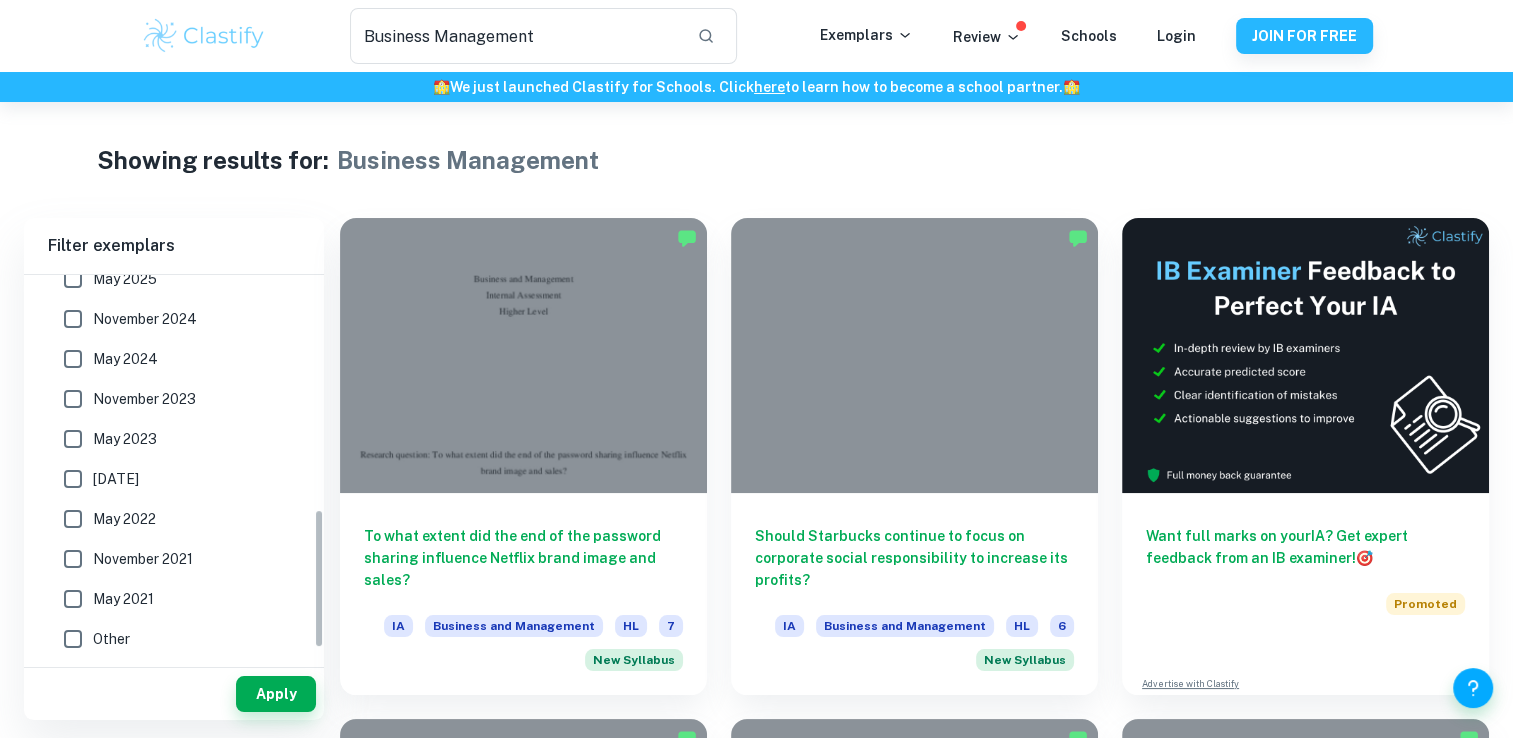 scroll, scrollTop: 646, scrollLeft: 0, axis: vertical 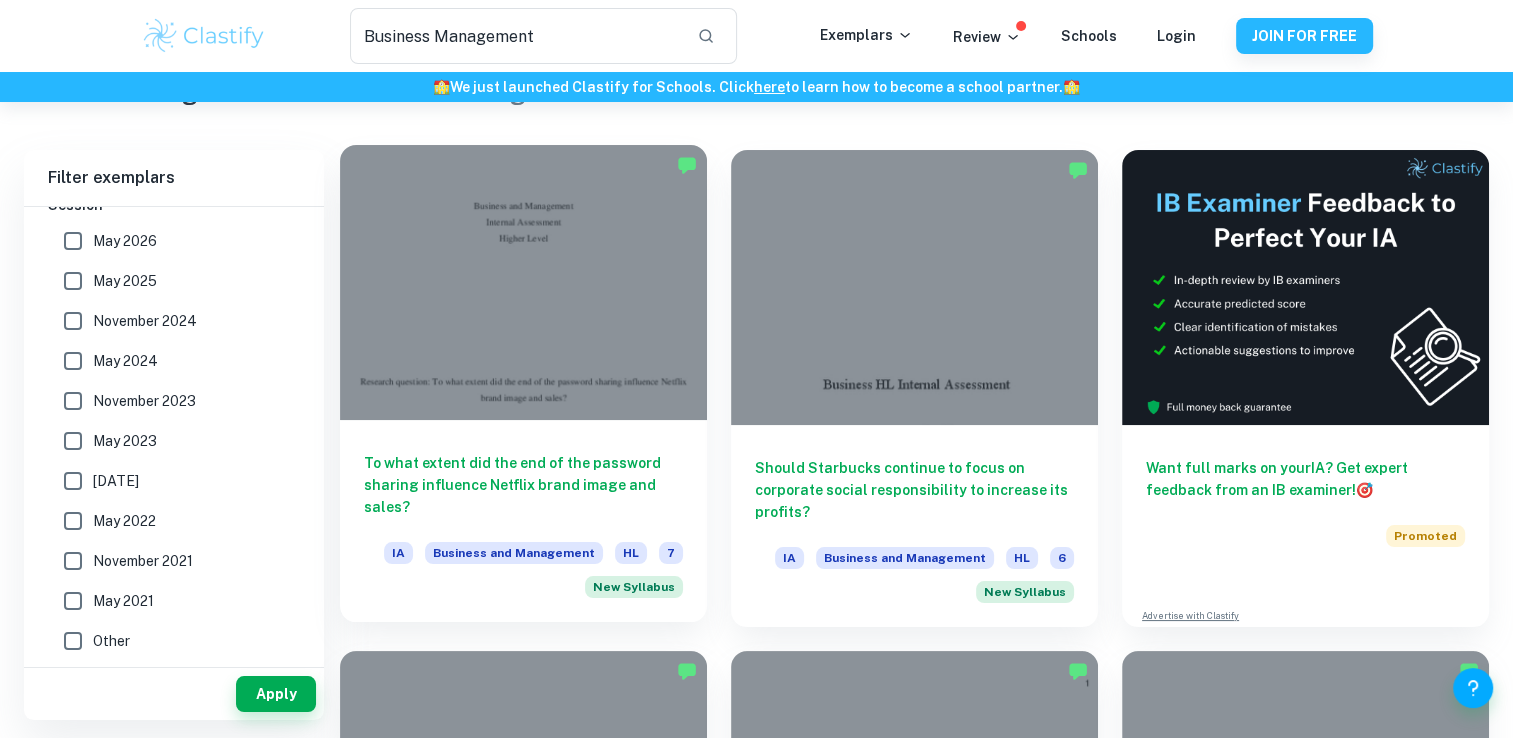 click at bounding box center [523, 282] 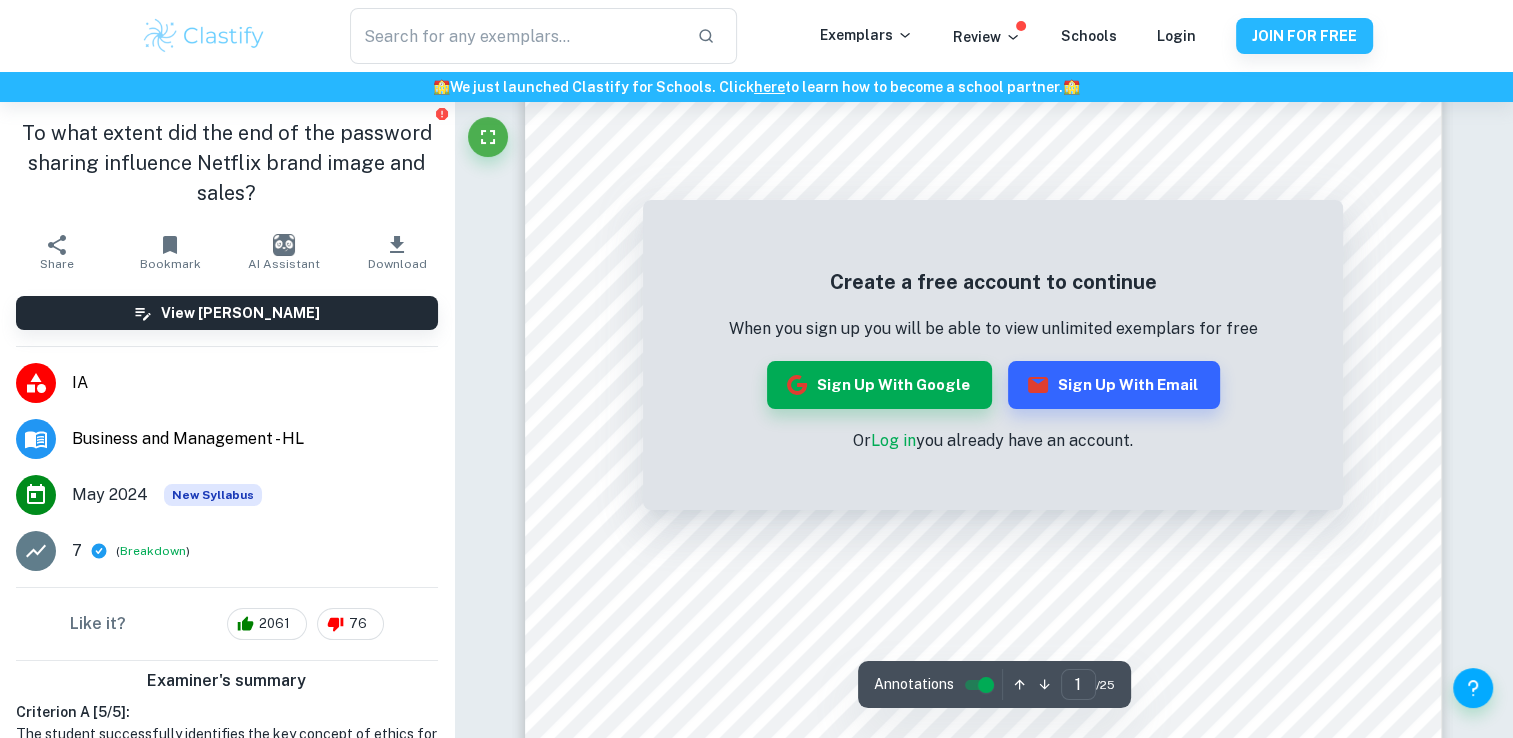 scroll, scrollTop: 0, scrollLeft: 0, axis: both 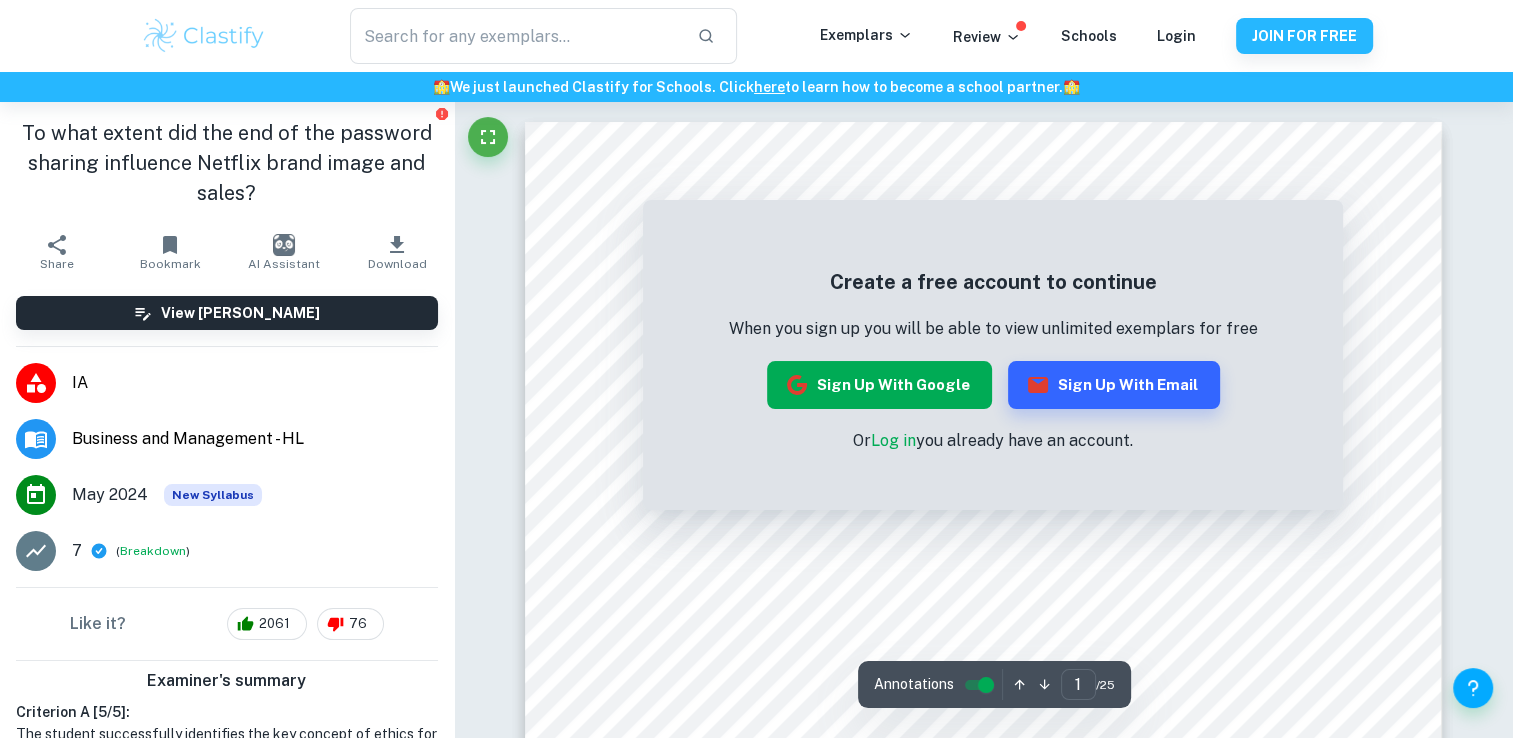 click 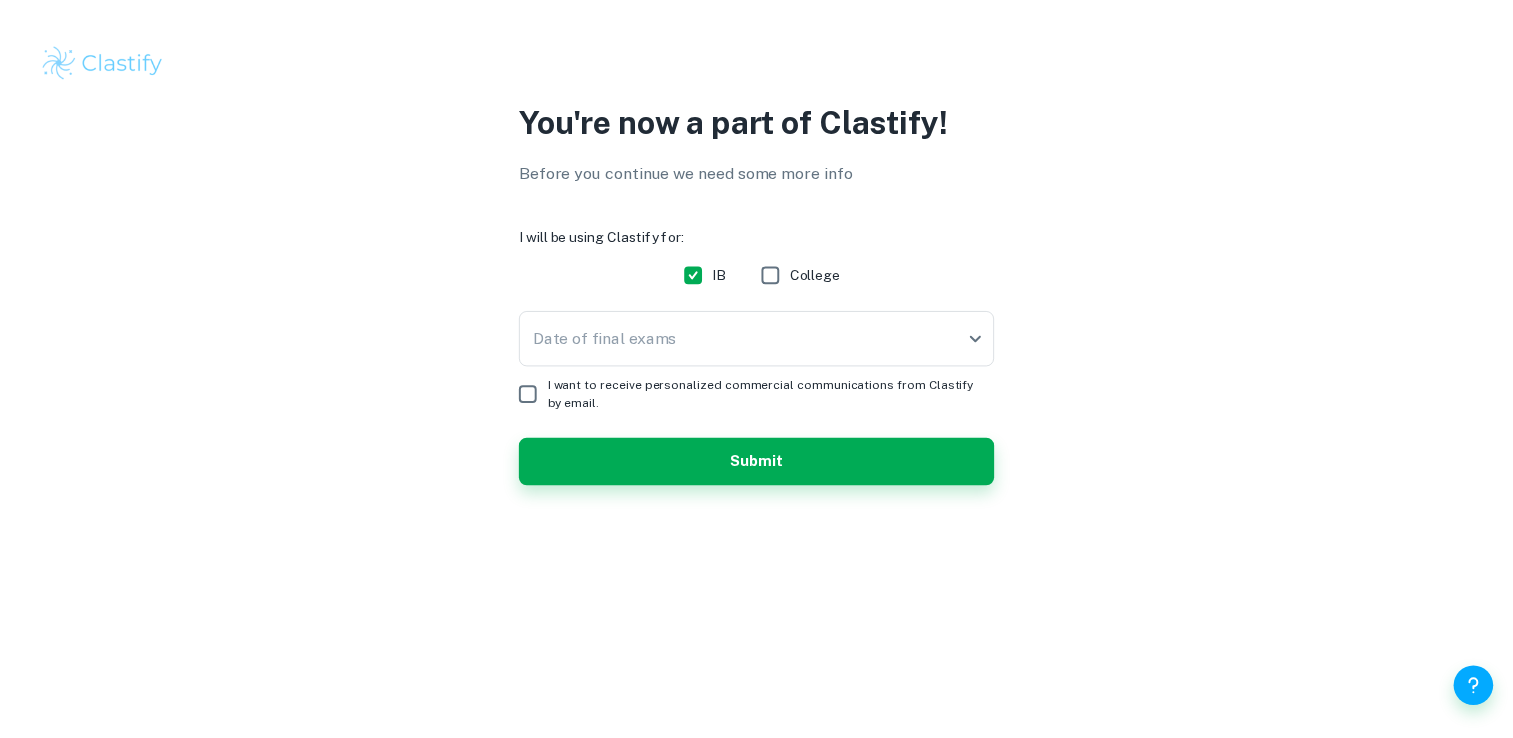scroll, scrollTop: 0, scrollLeft: 0, axis: both 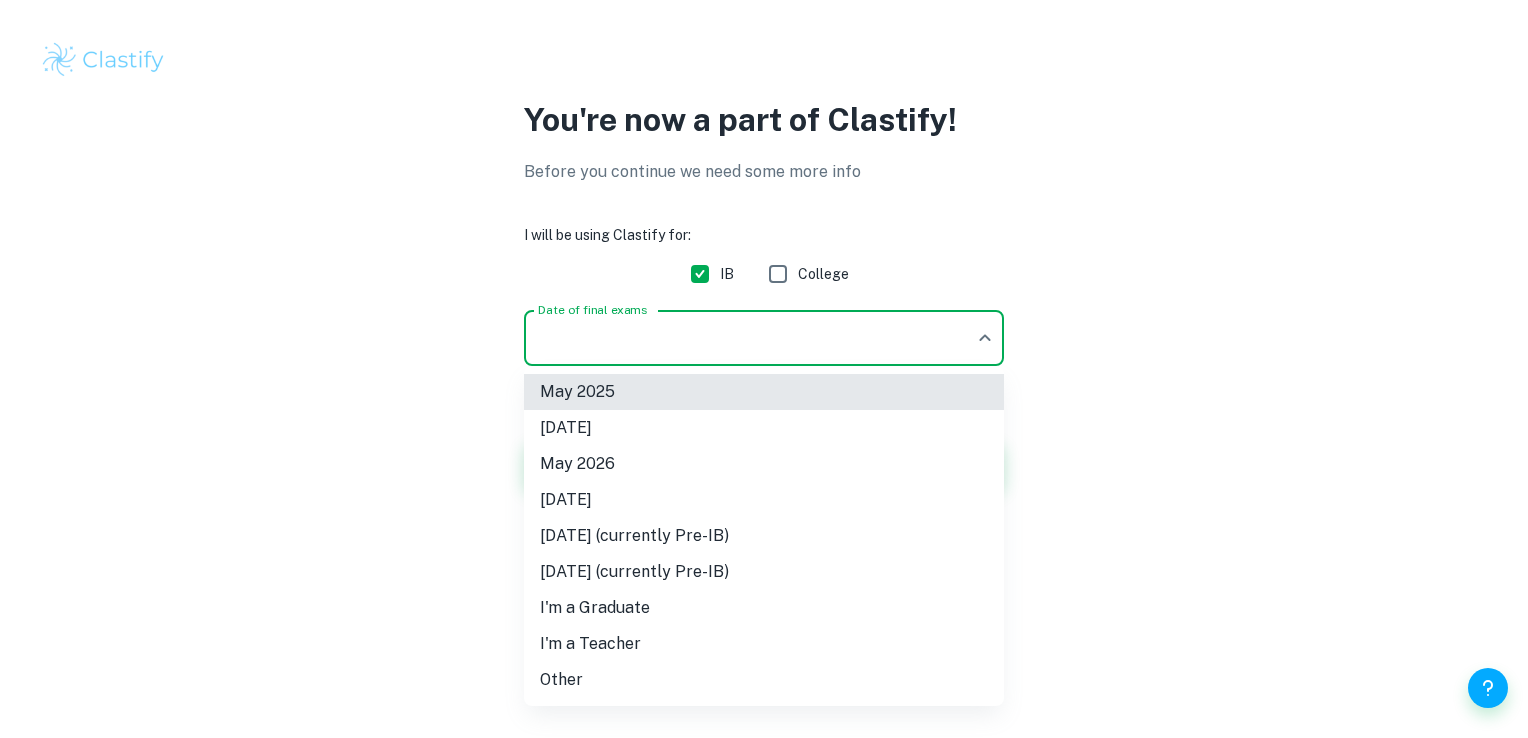 click on "We value your privacy We use cookies to enhance your browsing experience, serve personalised ads or content, and analyse our traffic. By clicking "Accept All", you consent to our use of cookies.   Cookie Policy Customise   Reject All   Accept All   Customise Consent Preferences   We use cookies to help you navigate efficiently and perform certain functions. You will find detailed information about all cookies under each consent category below. The cookies that are categorised as "Necessary" are stored on your browser as they are essential for enabling the basic functionalities of the site. ...  Show more For more information on how Google's third-party cookies operate and handle your data, see:   Google Privacy Policy Necessary Always Active Necessary cookies are required to enable the basic features of this site, such as providing secure log-in or adjusting your consent preferences. These cookies do not store any personally identifiable data. Functional Analytics Performance Advertisement Uncategorised" at bounding box center (764, 369) 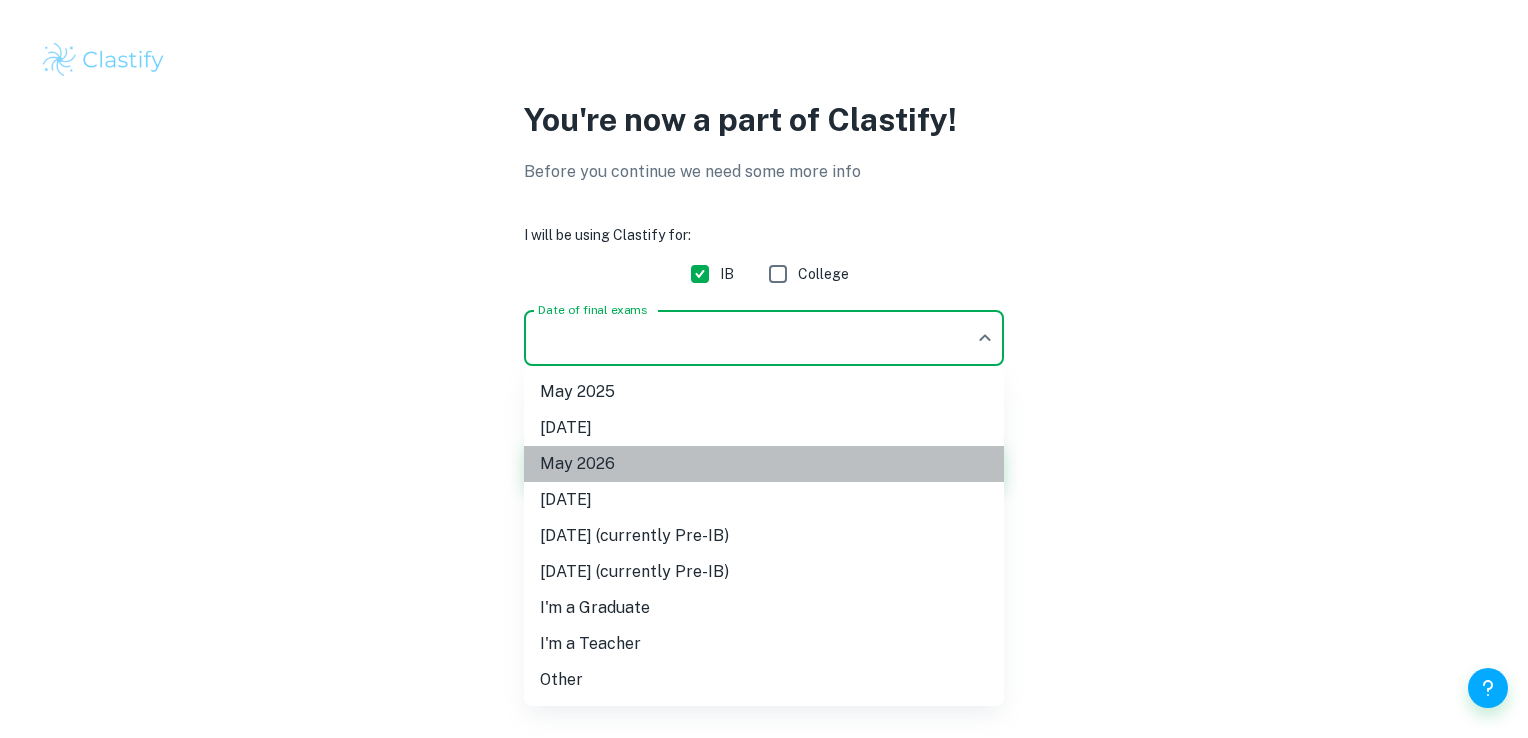 click on "May 2026" at bounding box center [764, 464] 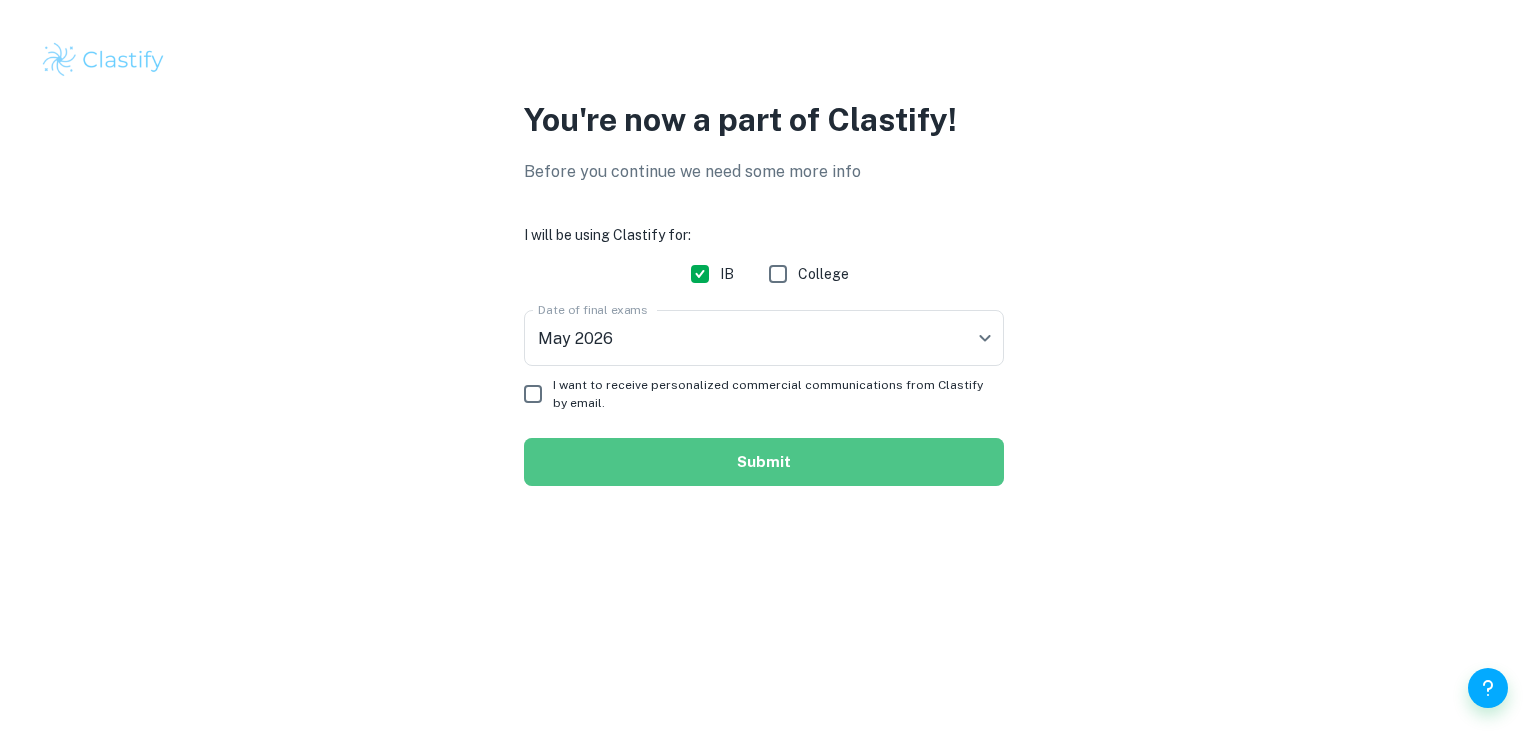 click on "Submit" at bounding box center (764, 462) 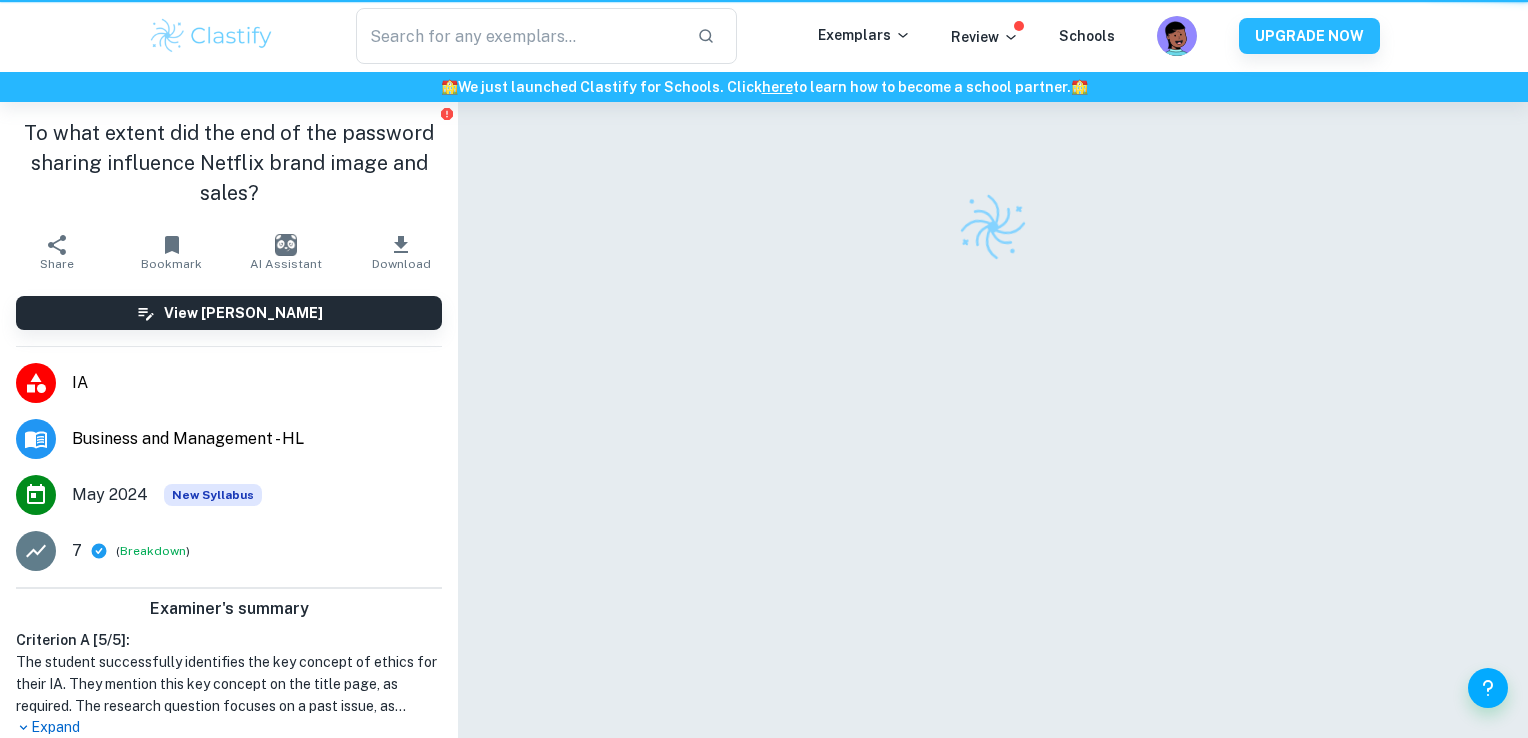 click at bounding box center [993, 449] 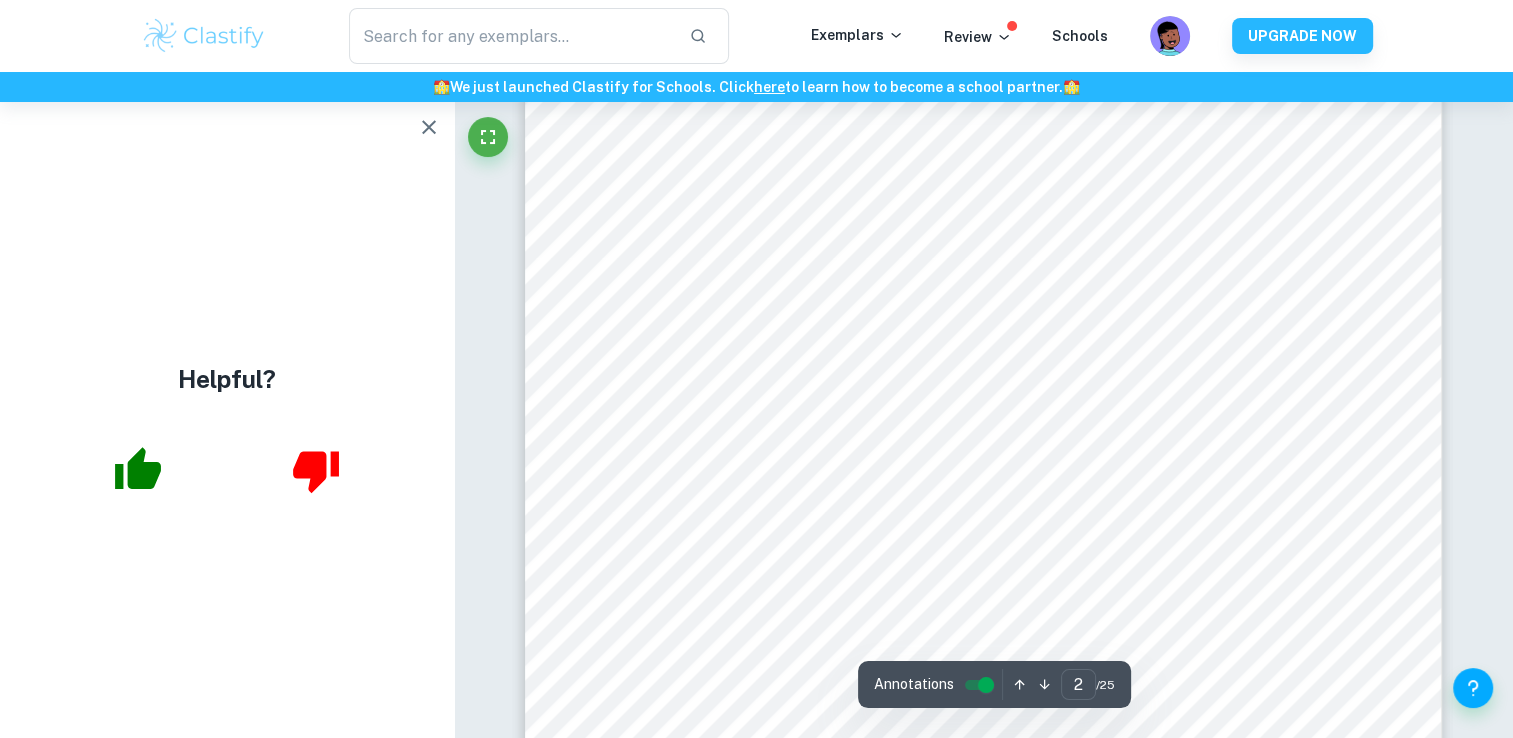 scroll, scrollTop: 1530, scrollLeft: 0, axis: vertical 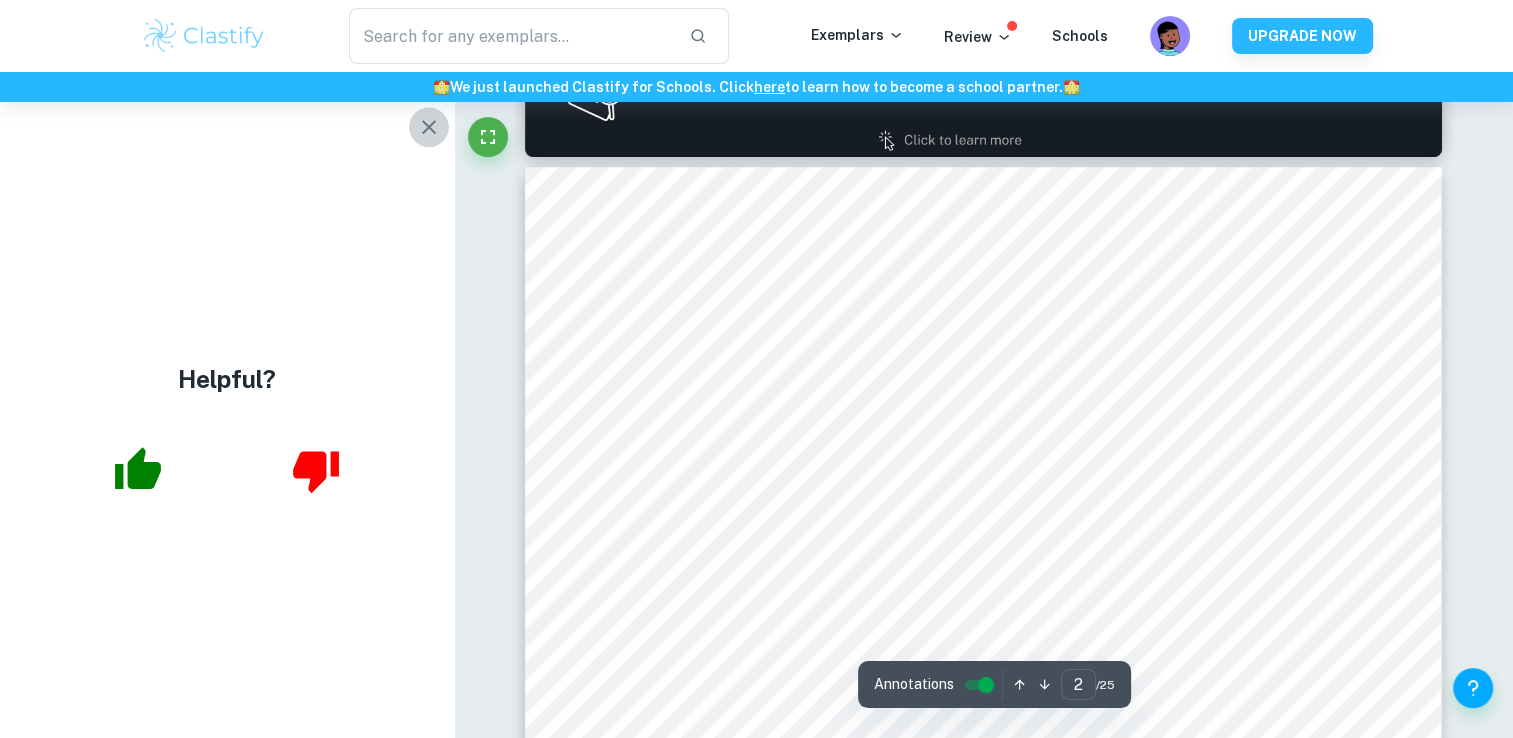 click at bounding box center [429, 127] 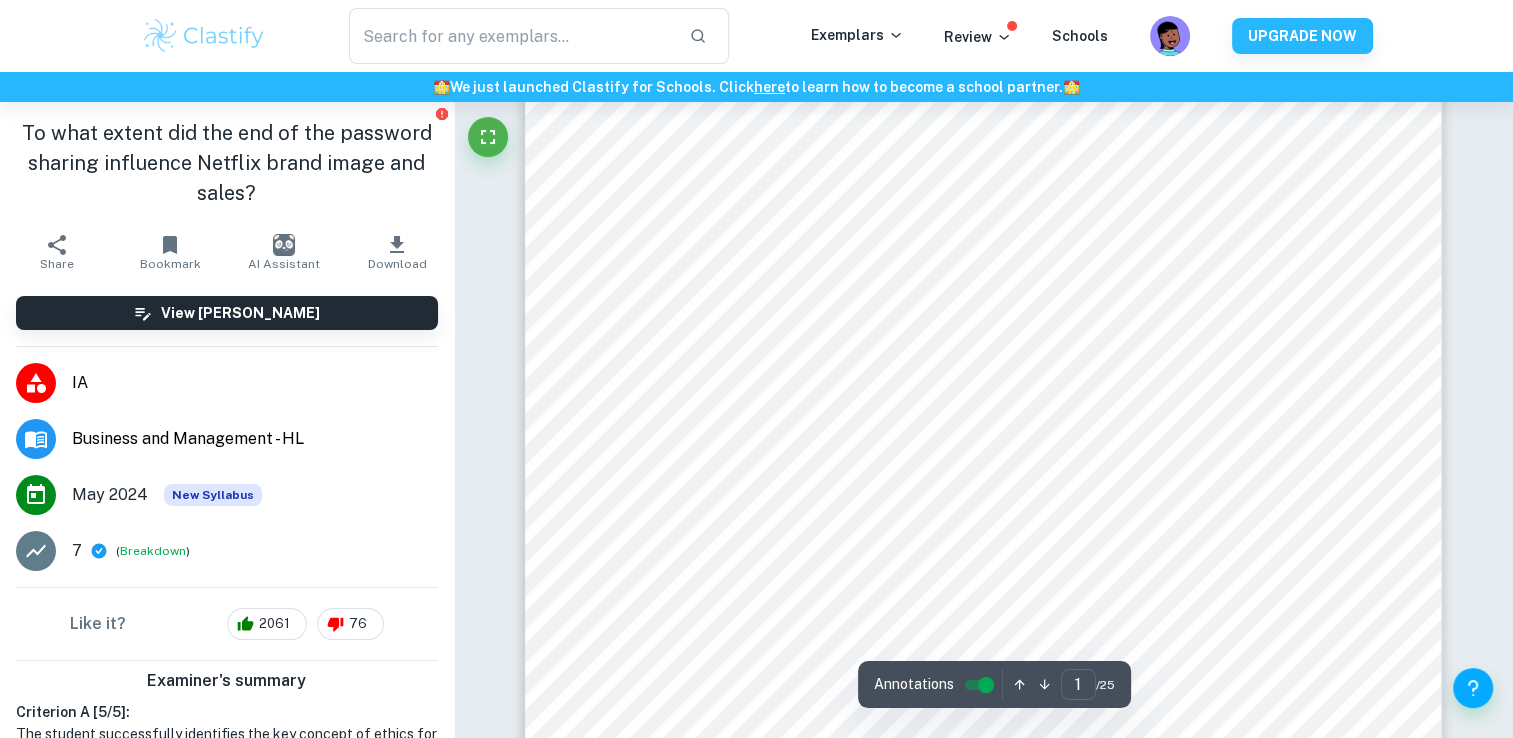 scroll, scrollTop: 350, scrollLeft: 0, axis: vertical 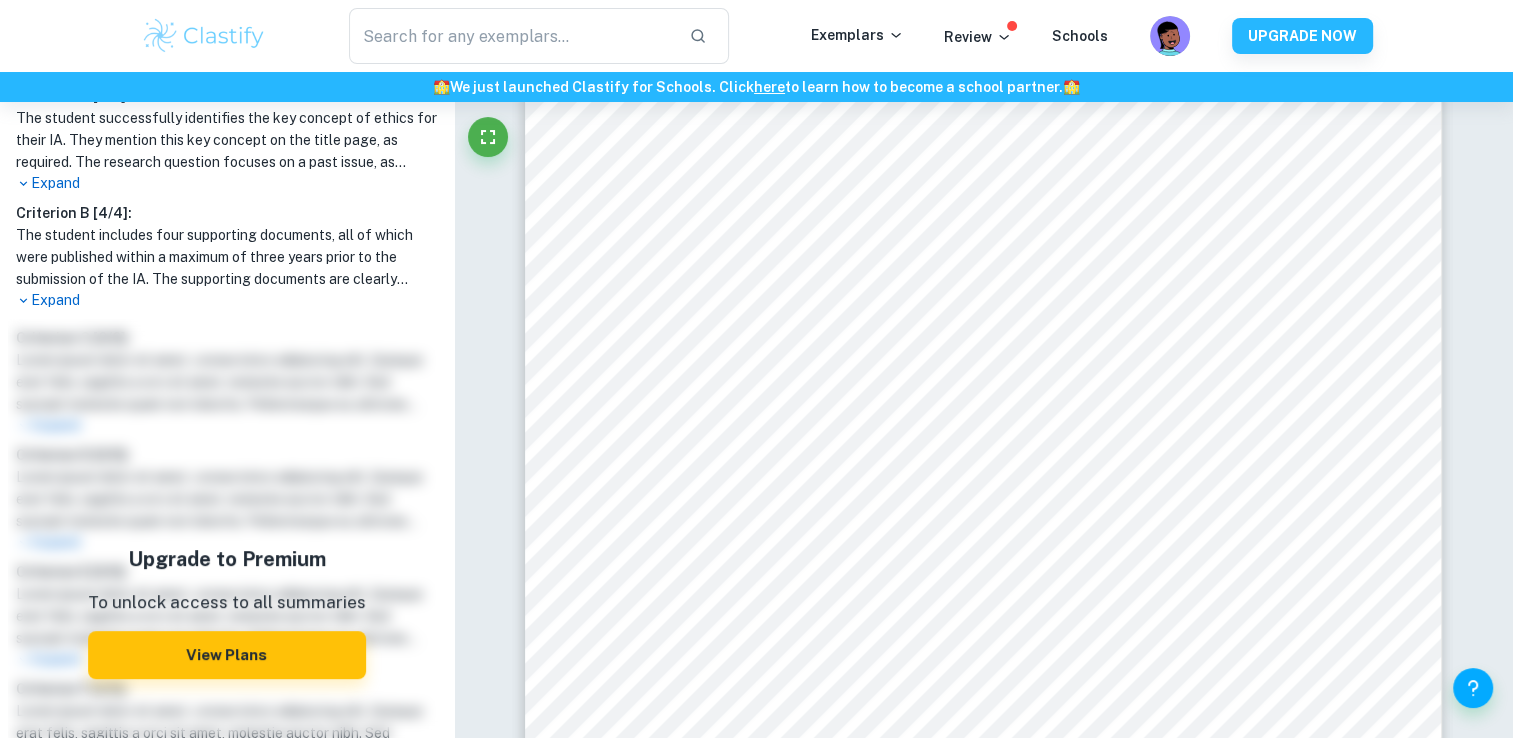click on "Expand" at bounding box center (227, 300) 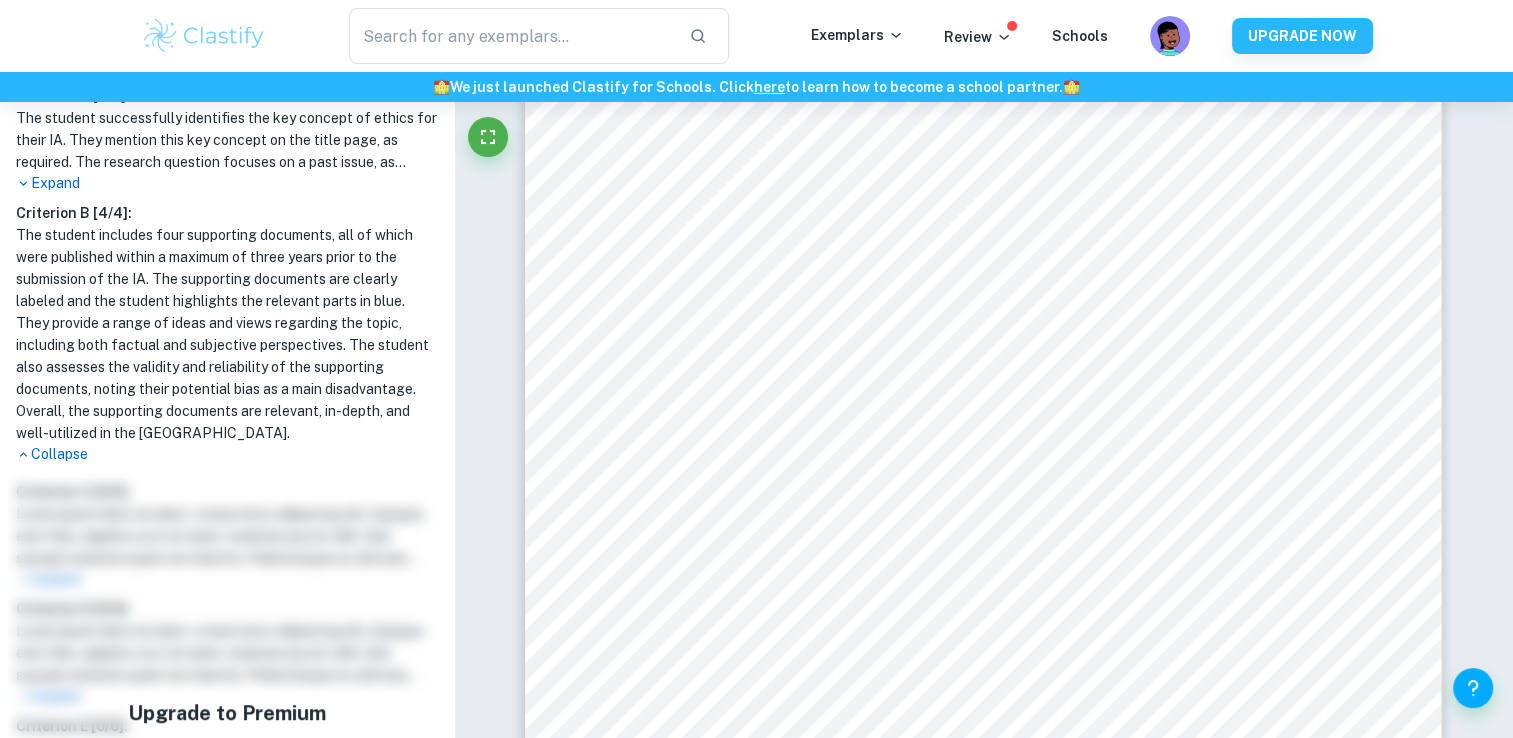 click on "Collapse" at bounding box center (227, 454) 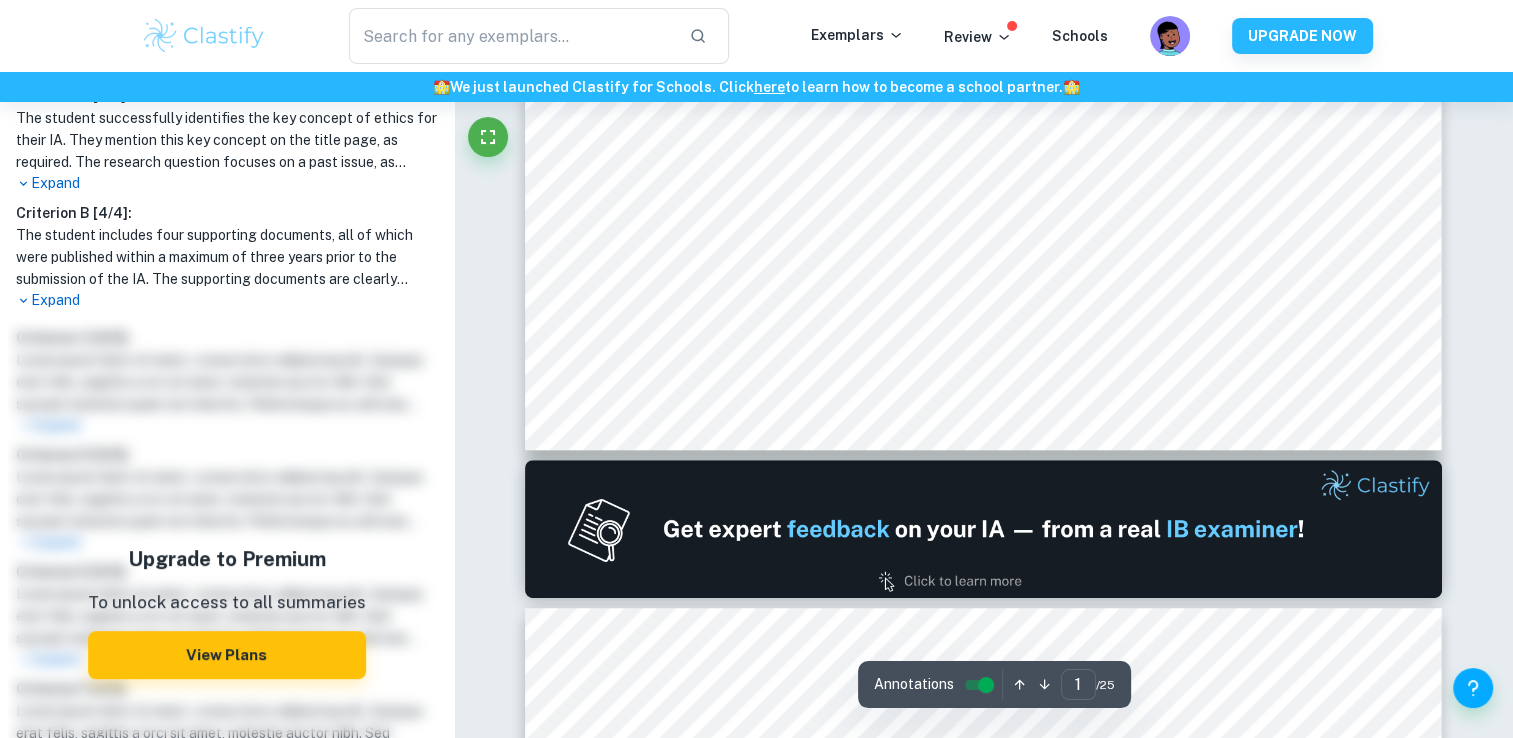 scroll, scrollTop: 968, scrollLeft: 0, axis: vertical 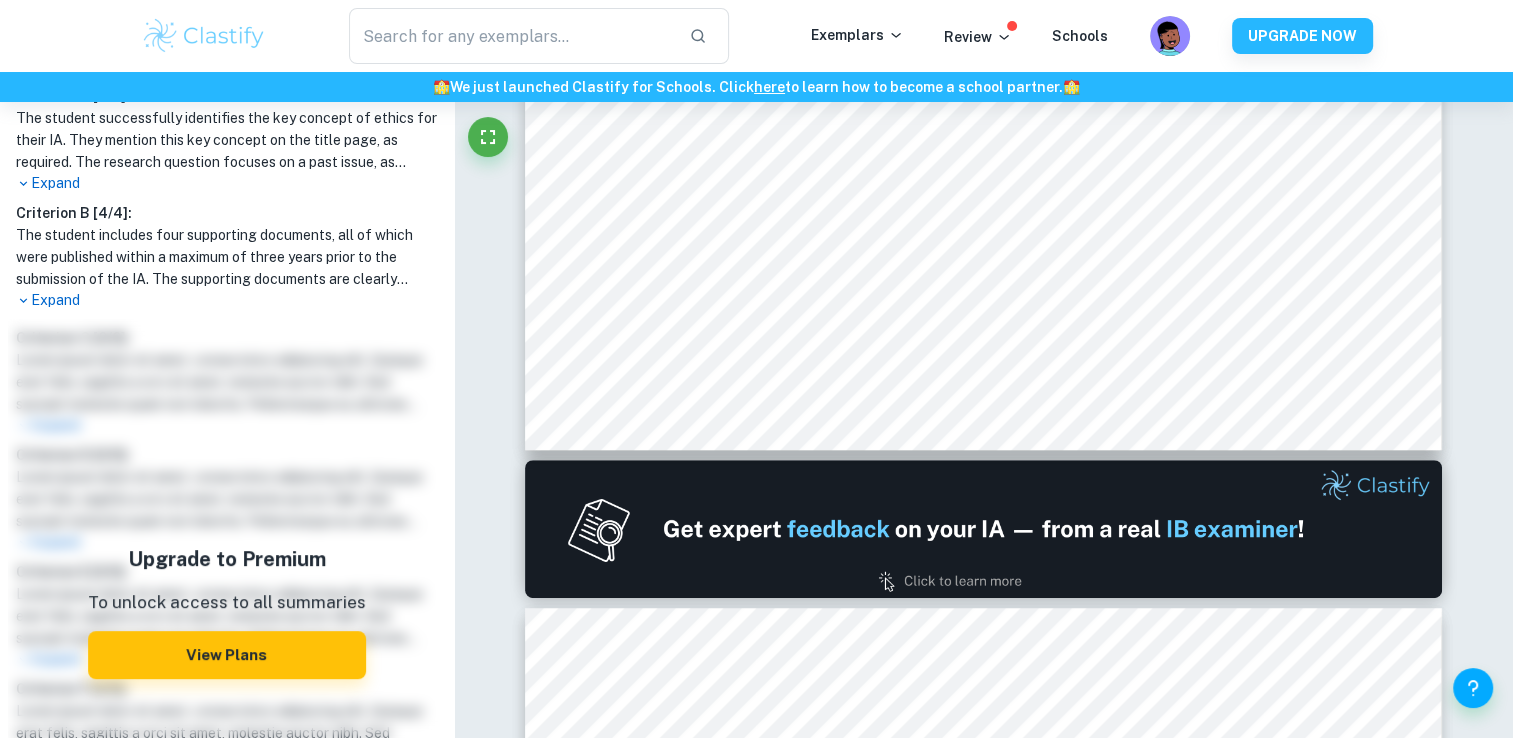 type on "2" 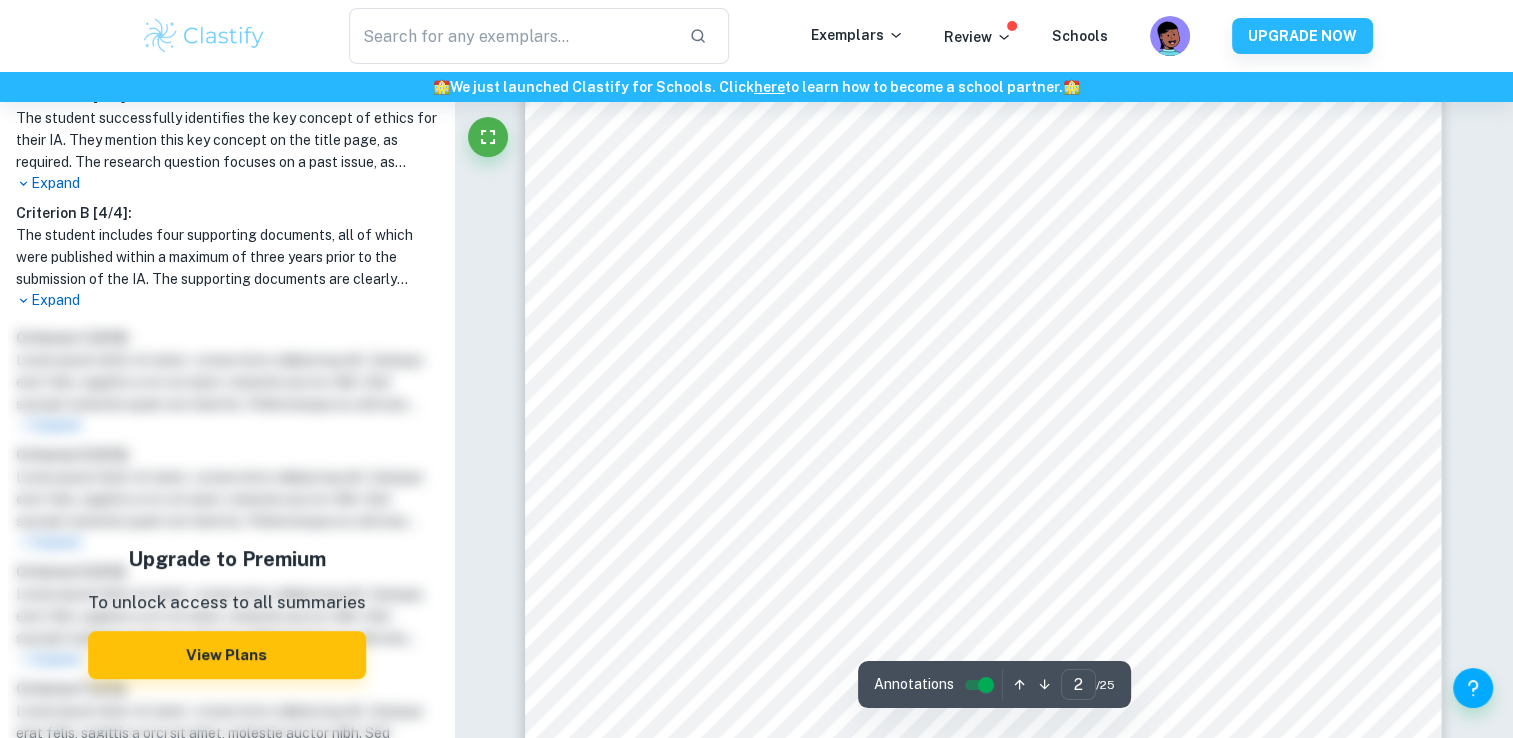 scroll, scrollTop: 1552, scrollLeft: 0, axis: vertical 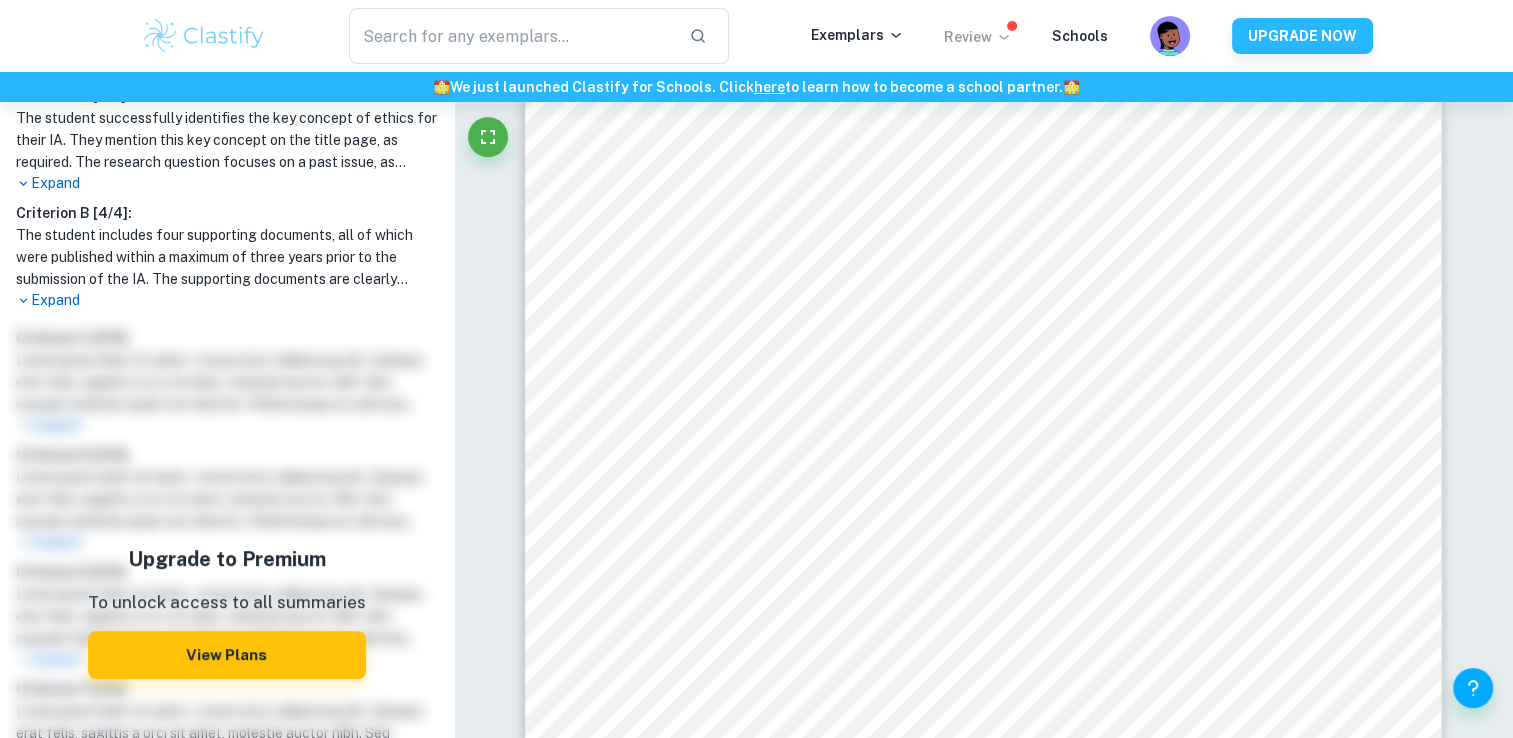 click 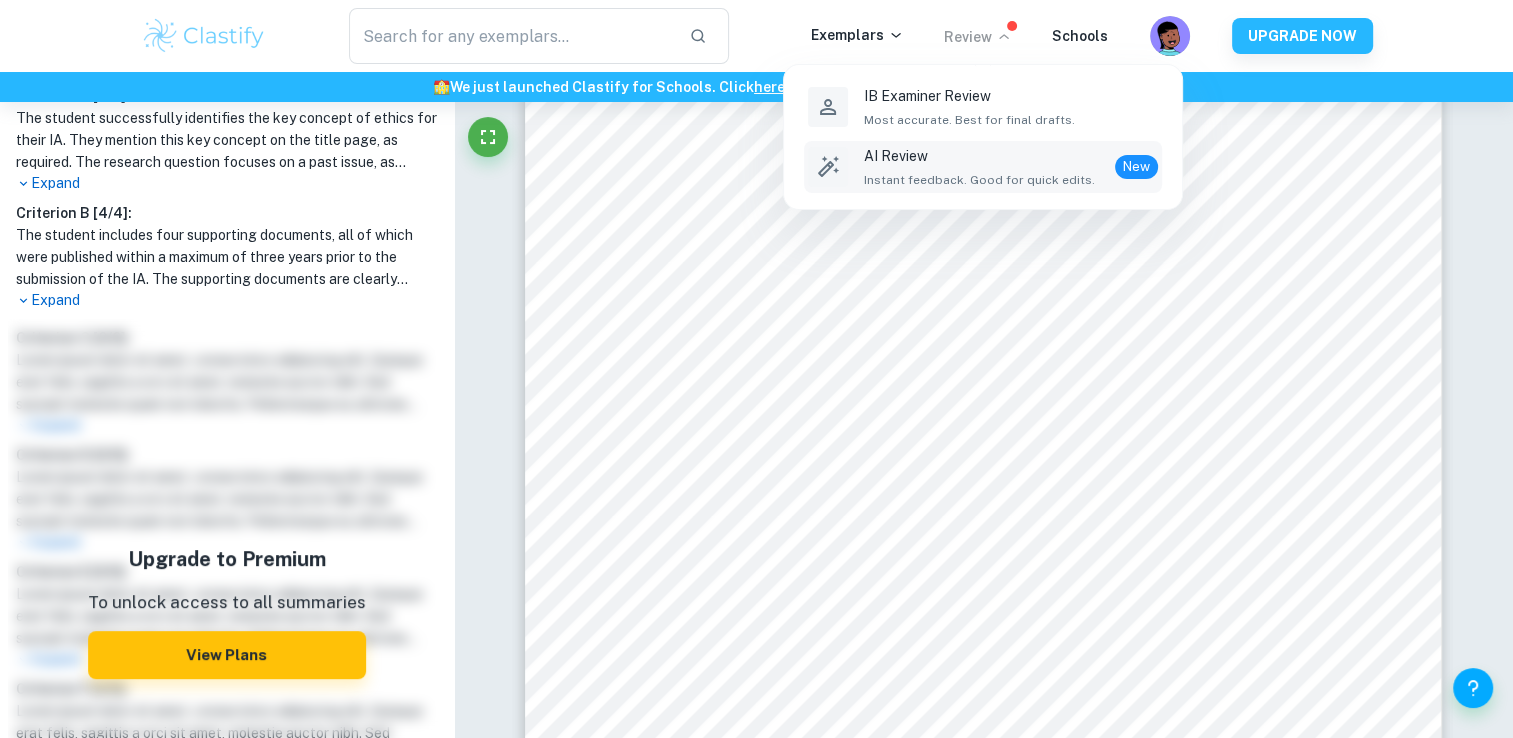 click on "AI Review" at bounding box center [979, 156] 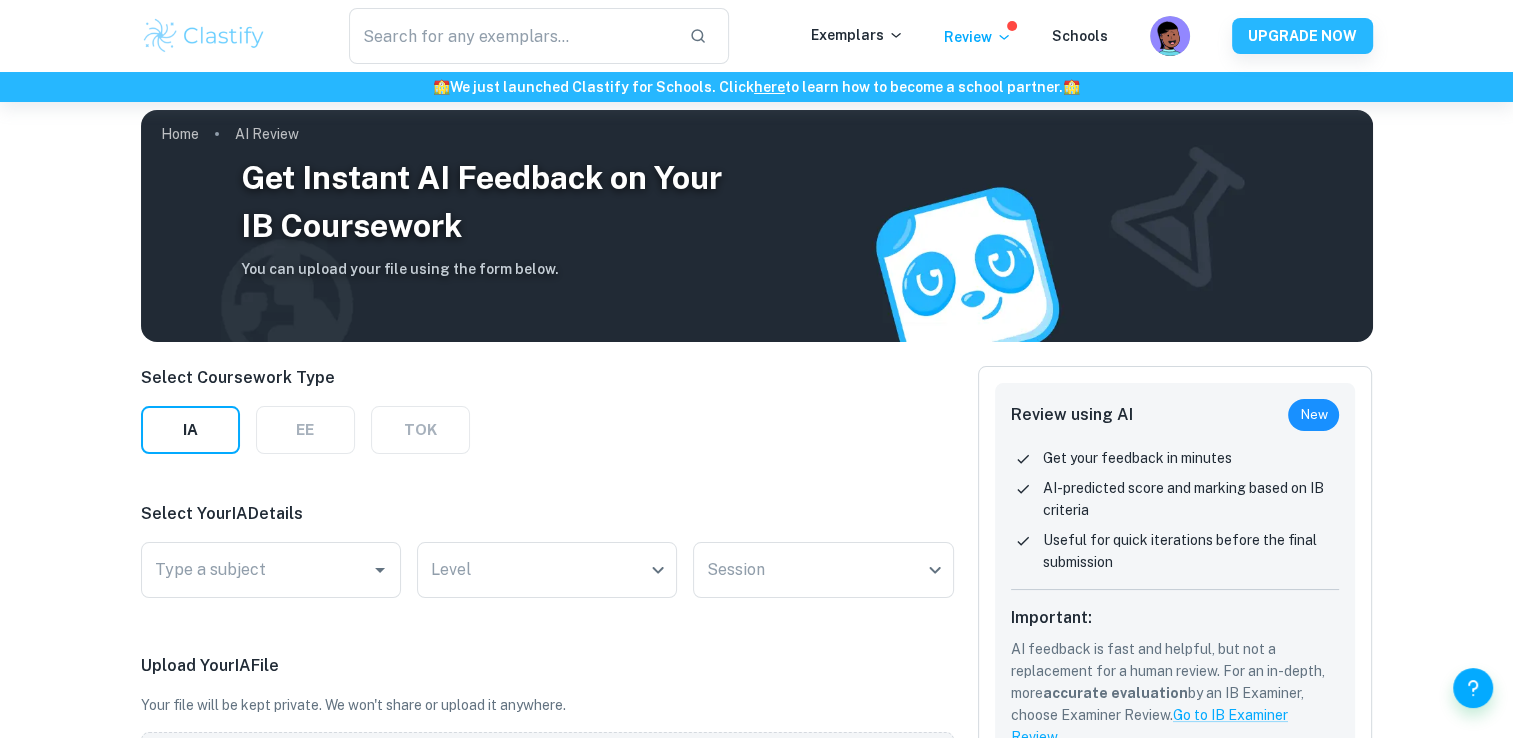 scroll, scrollTop: 0, scrollLeft: 0, axis: both 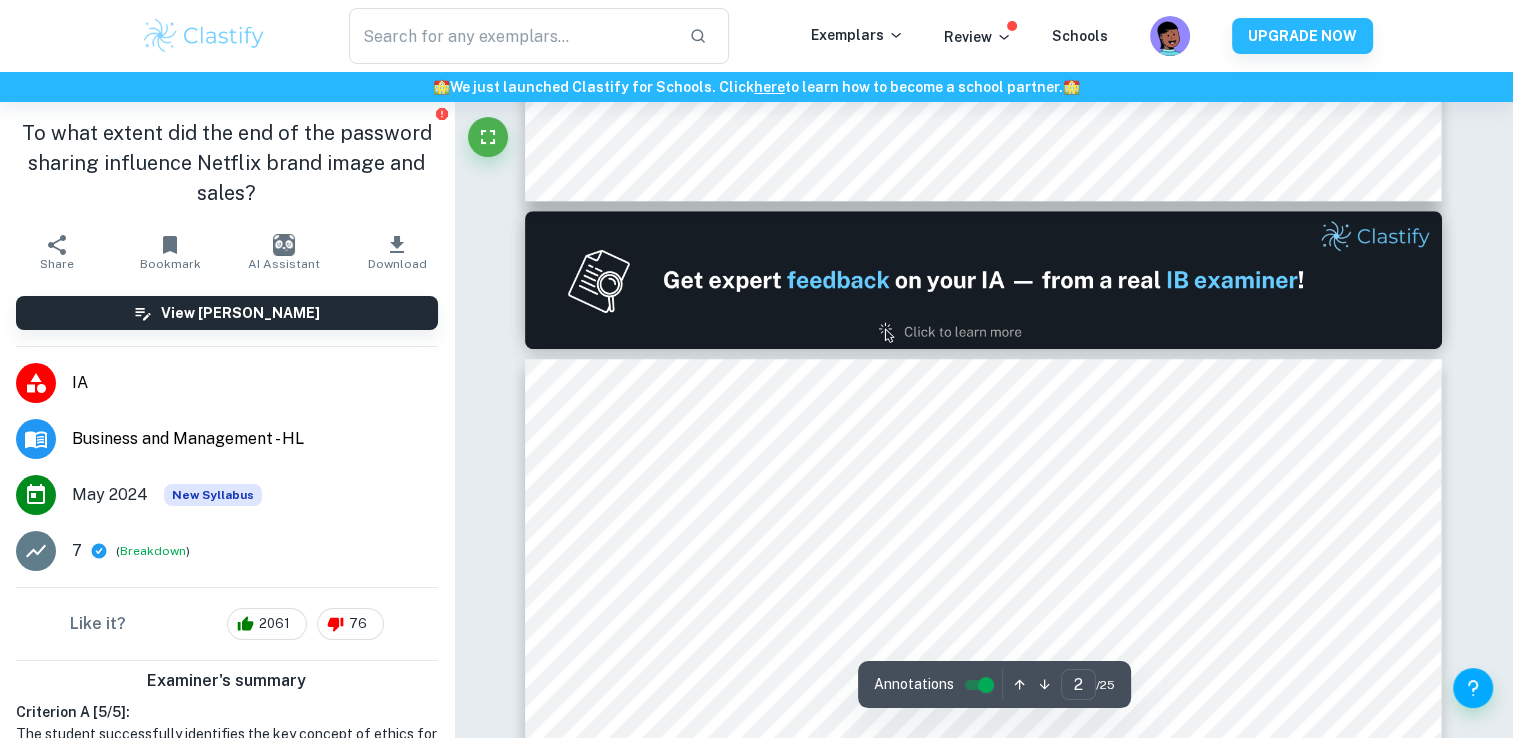 type on "2" 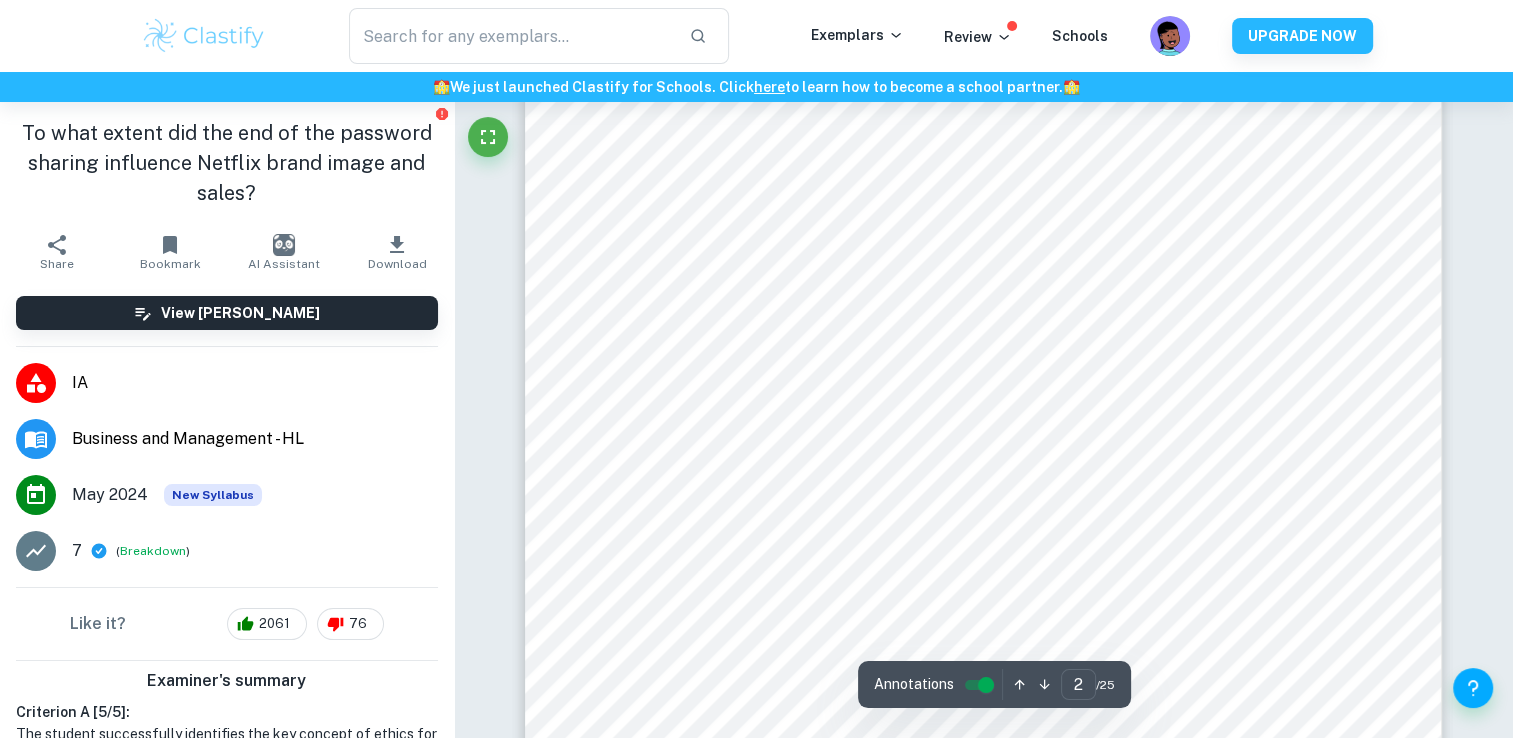 scroll, scrollTop: 2116, scrollLeft: 0, axis: vertical 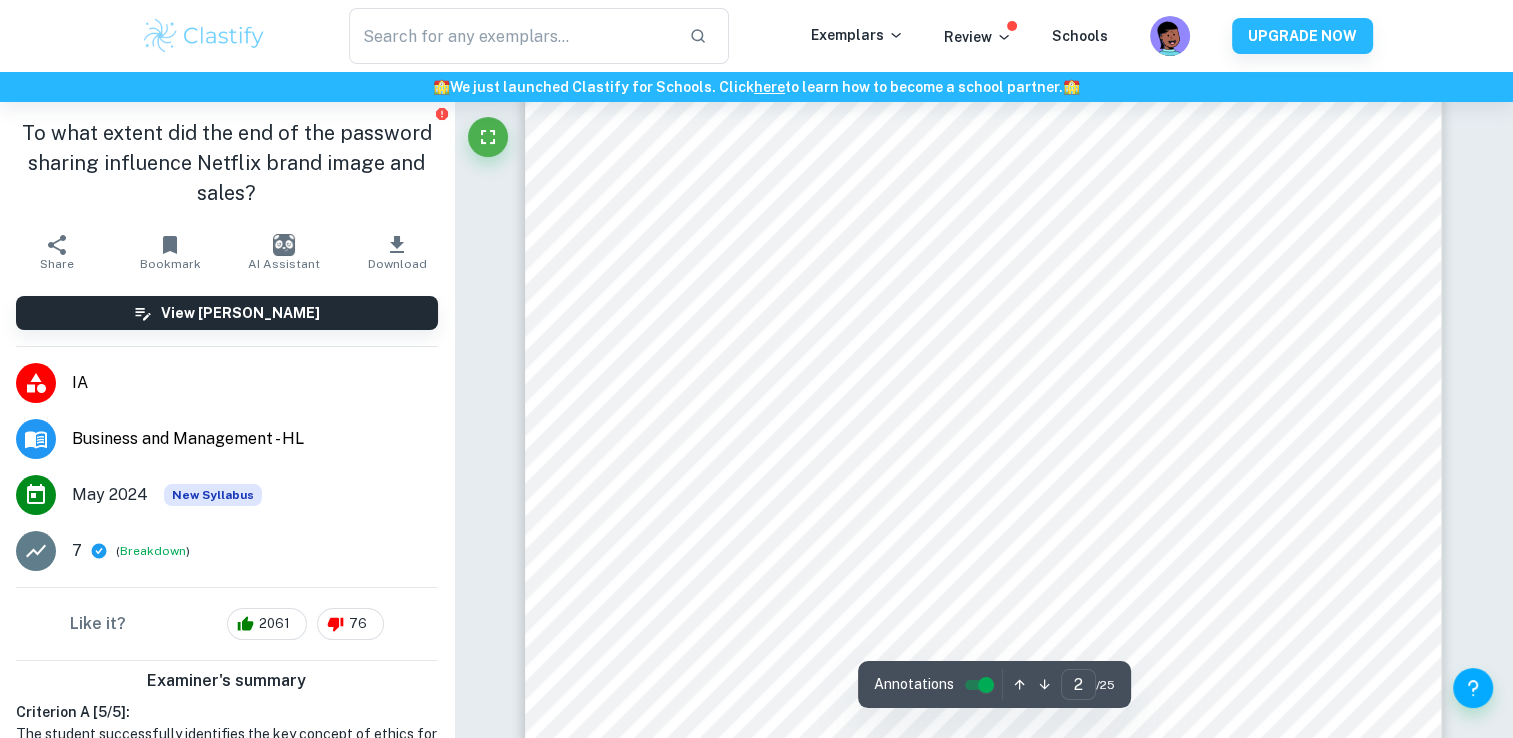 click on "here" 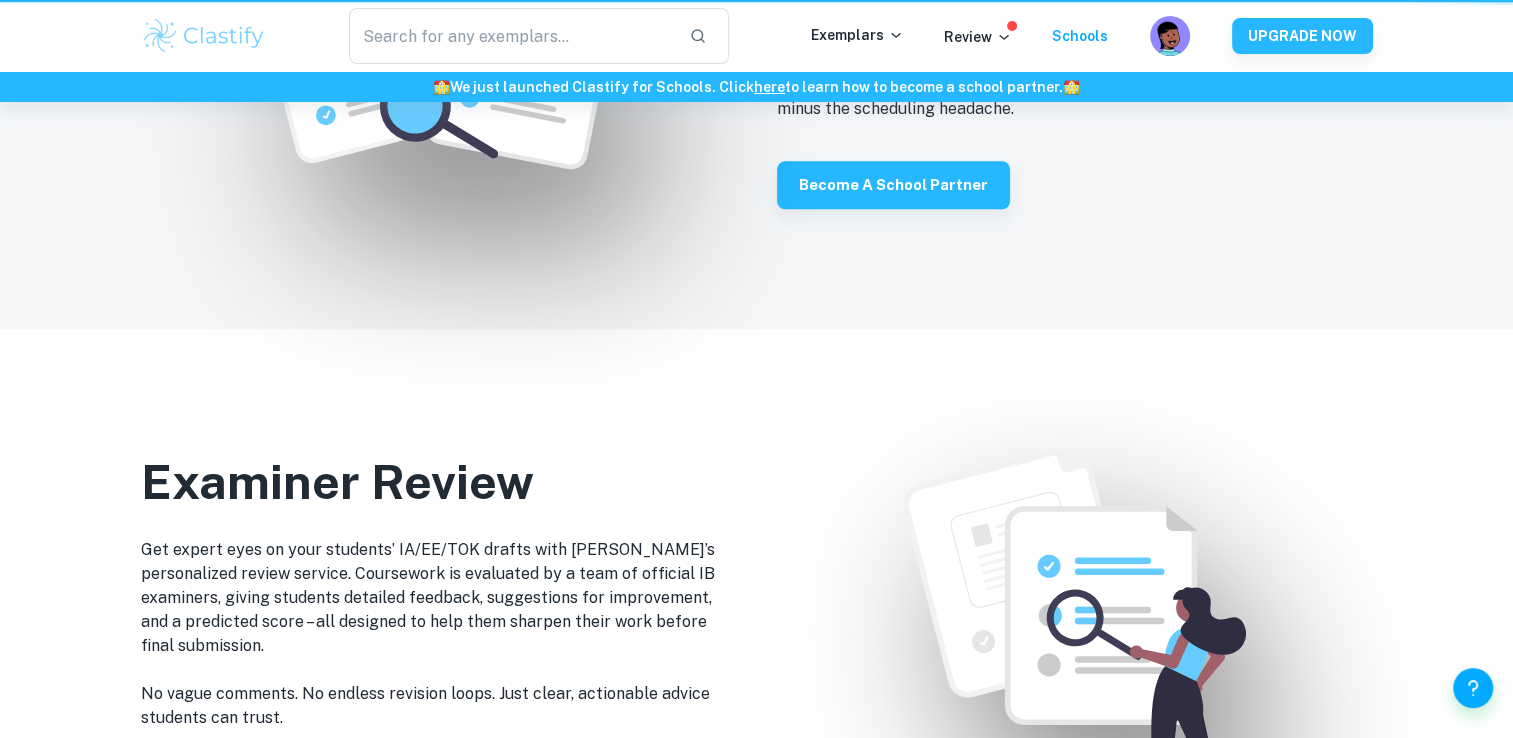 scroll, scrollTop: 0, scrollLeft: 0, axis: both 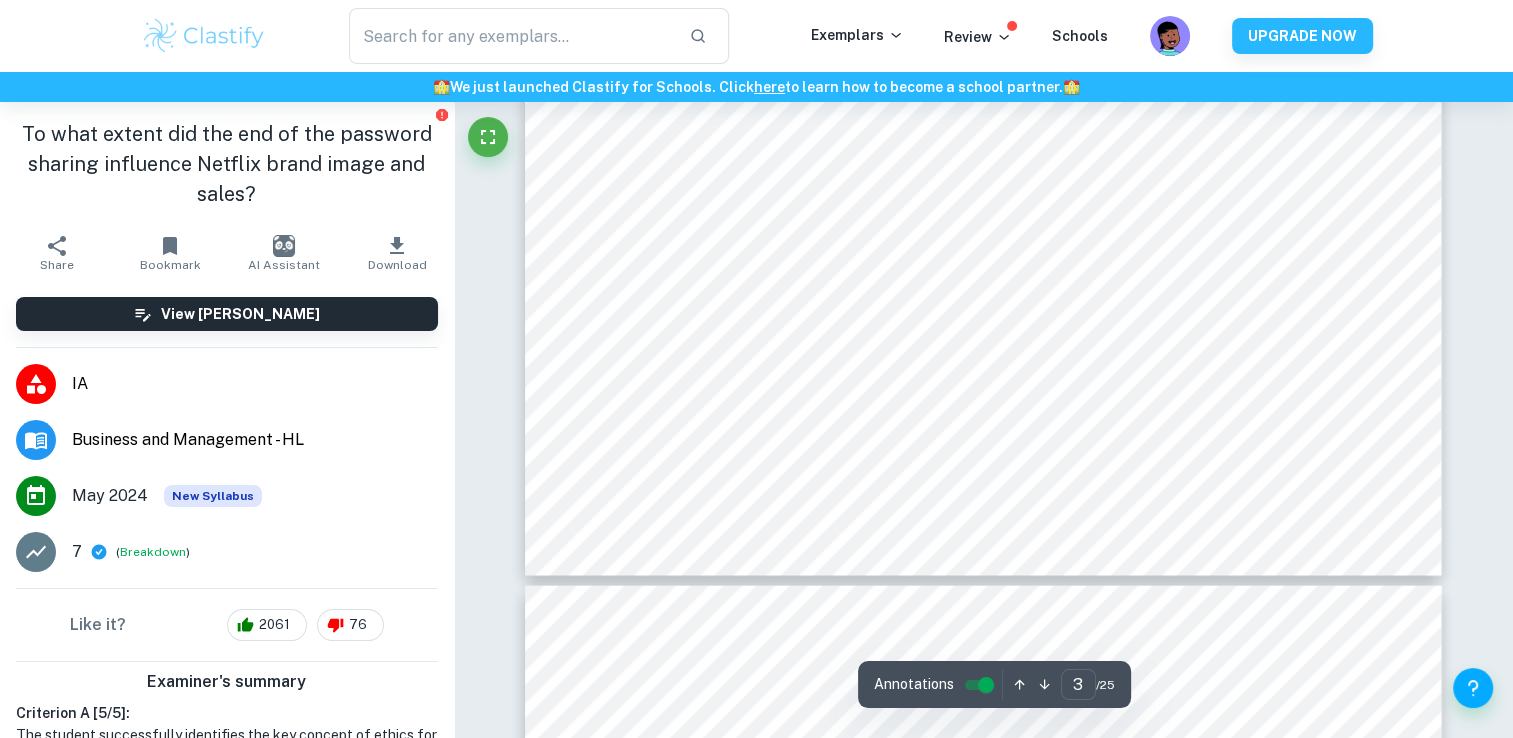 type on "4" 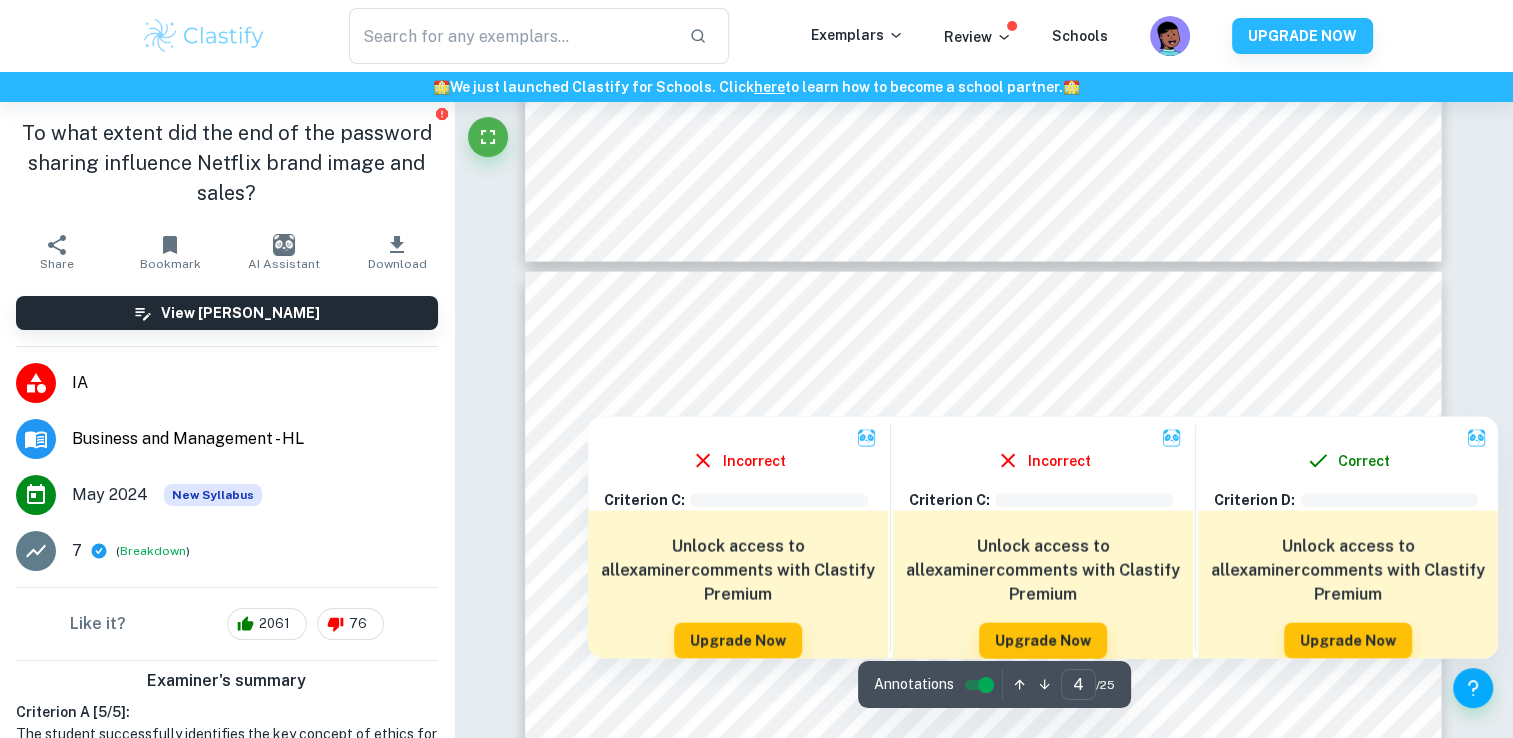 scroll, scrollTop: 4083, scrollLeft: 0, axis: vertical 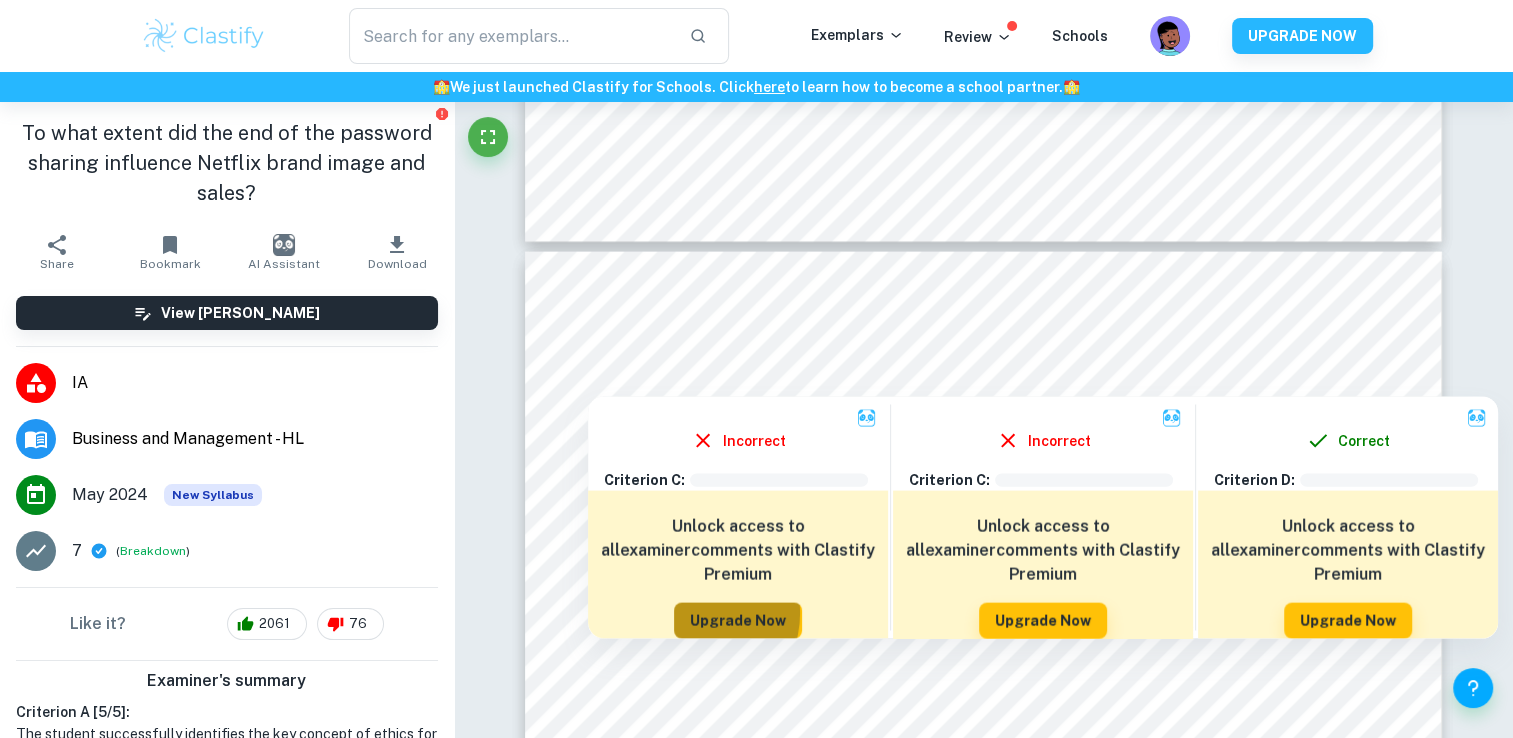 click on "Upgrade Now" at bounding box center [738, 621] 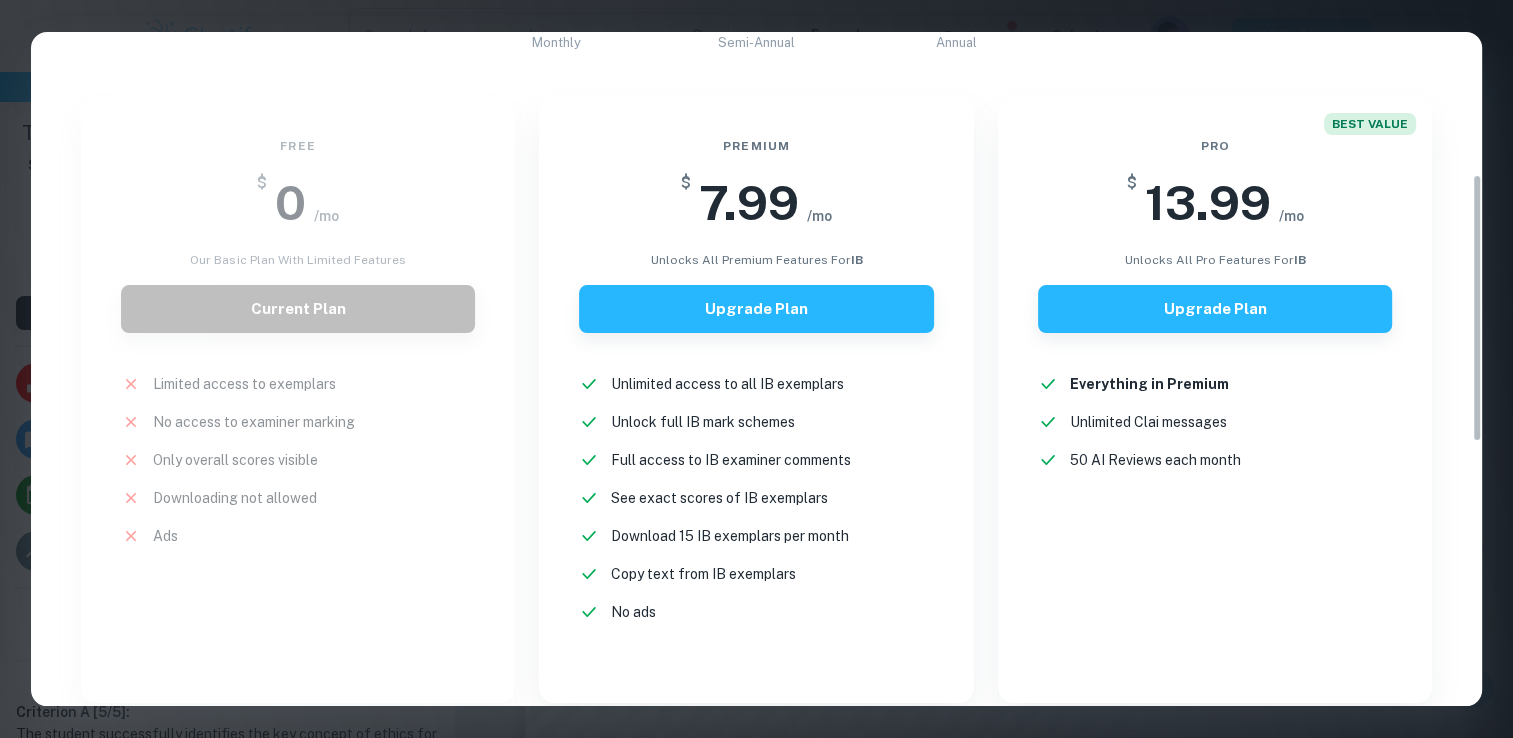 scroll, scrollTop: 360, scrollLeft: 0, axis: vertical 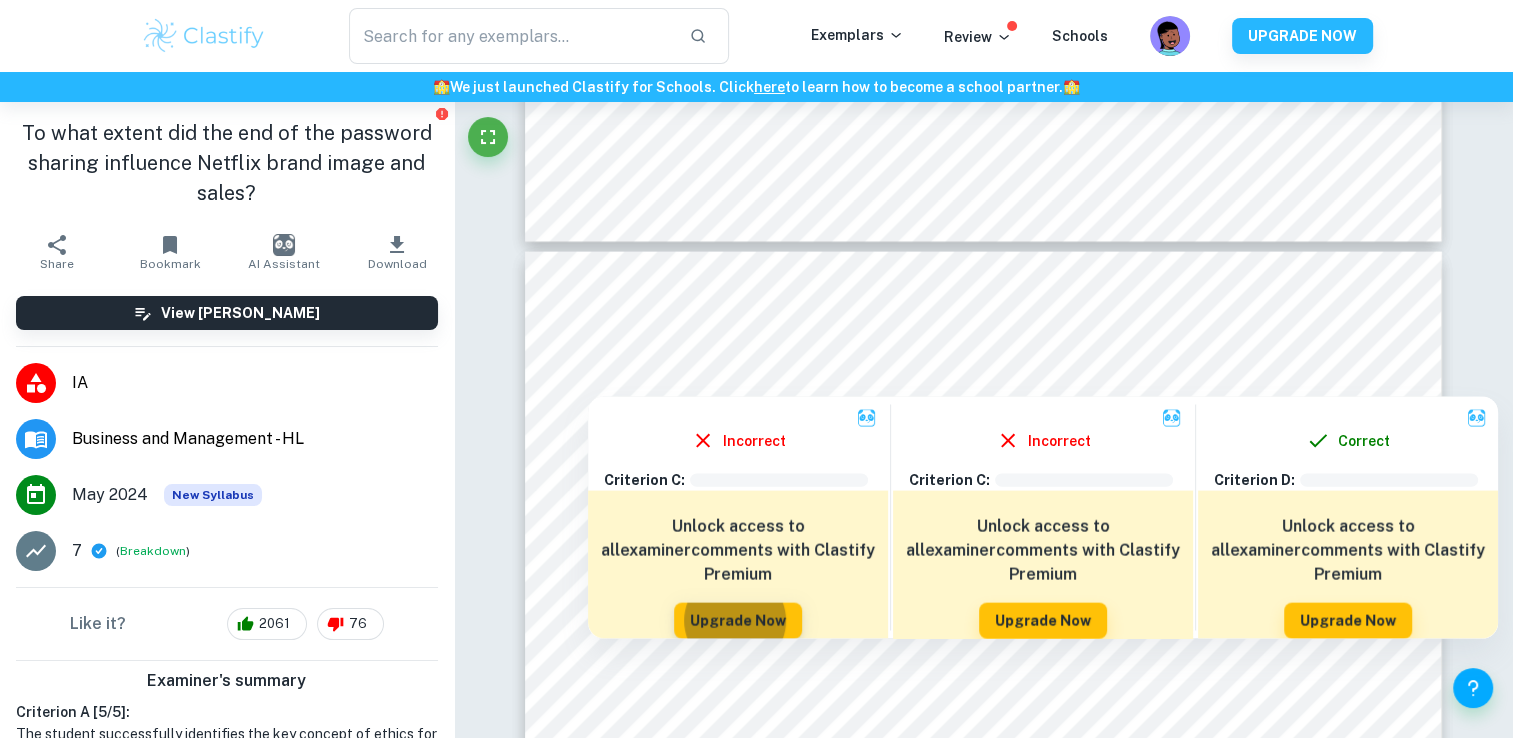 type 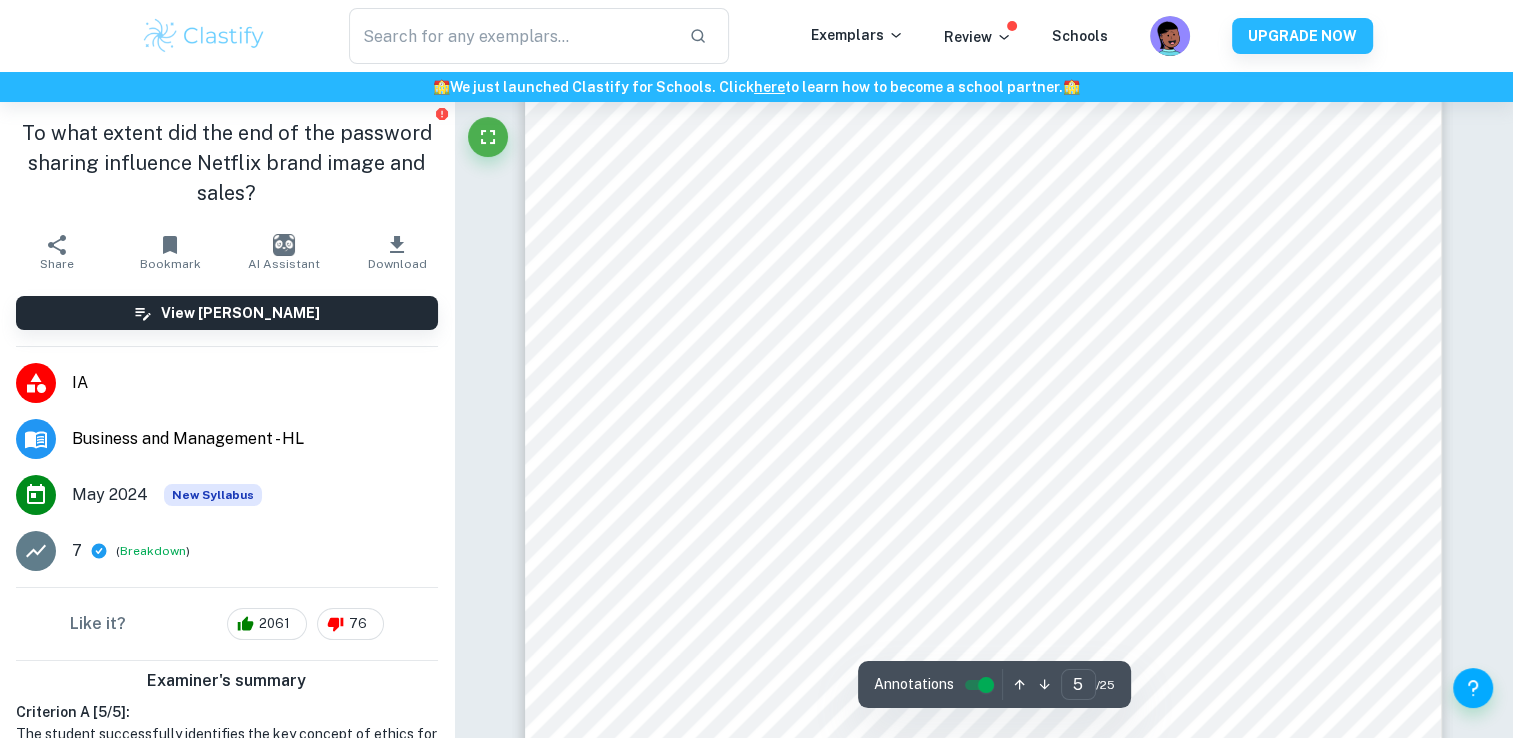 scroll, scrollTop: 6001, scrollLeft: 0, axis: vertical 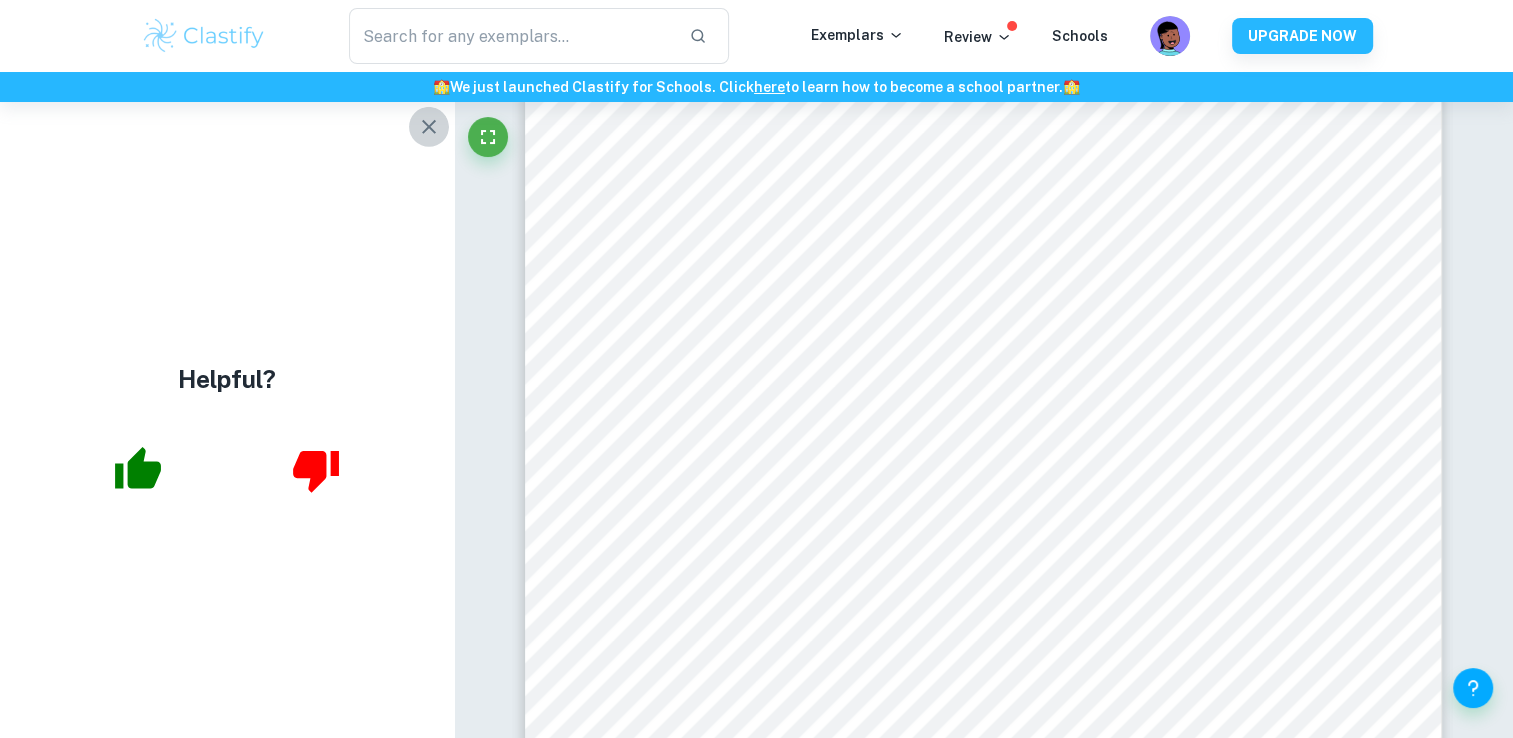 click 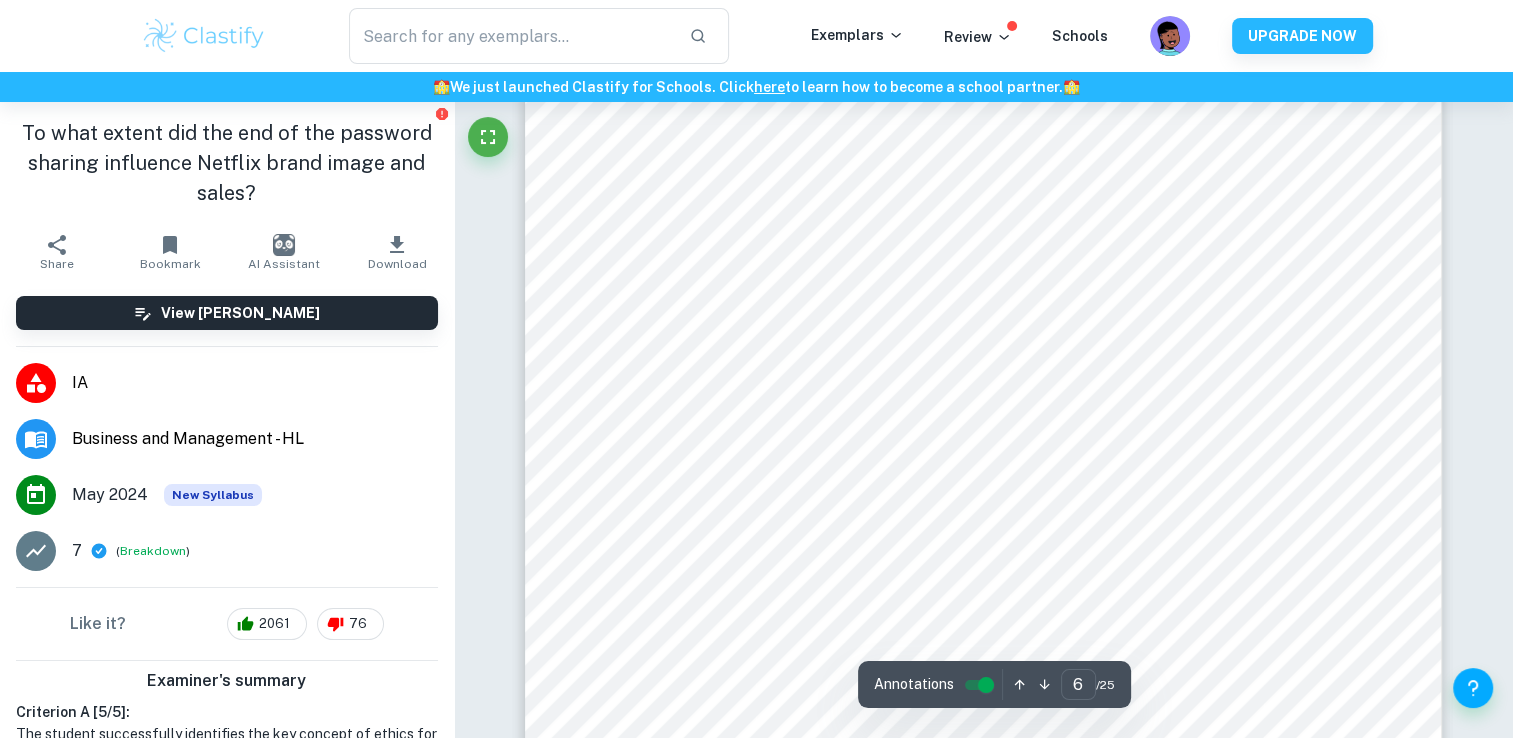 scroll, scrollTop: 7308, scrollLeft: 0, axis: vertical 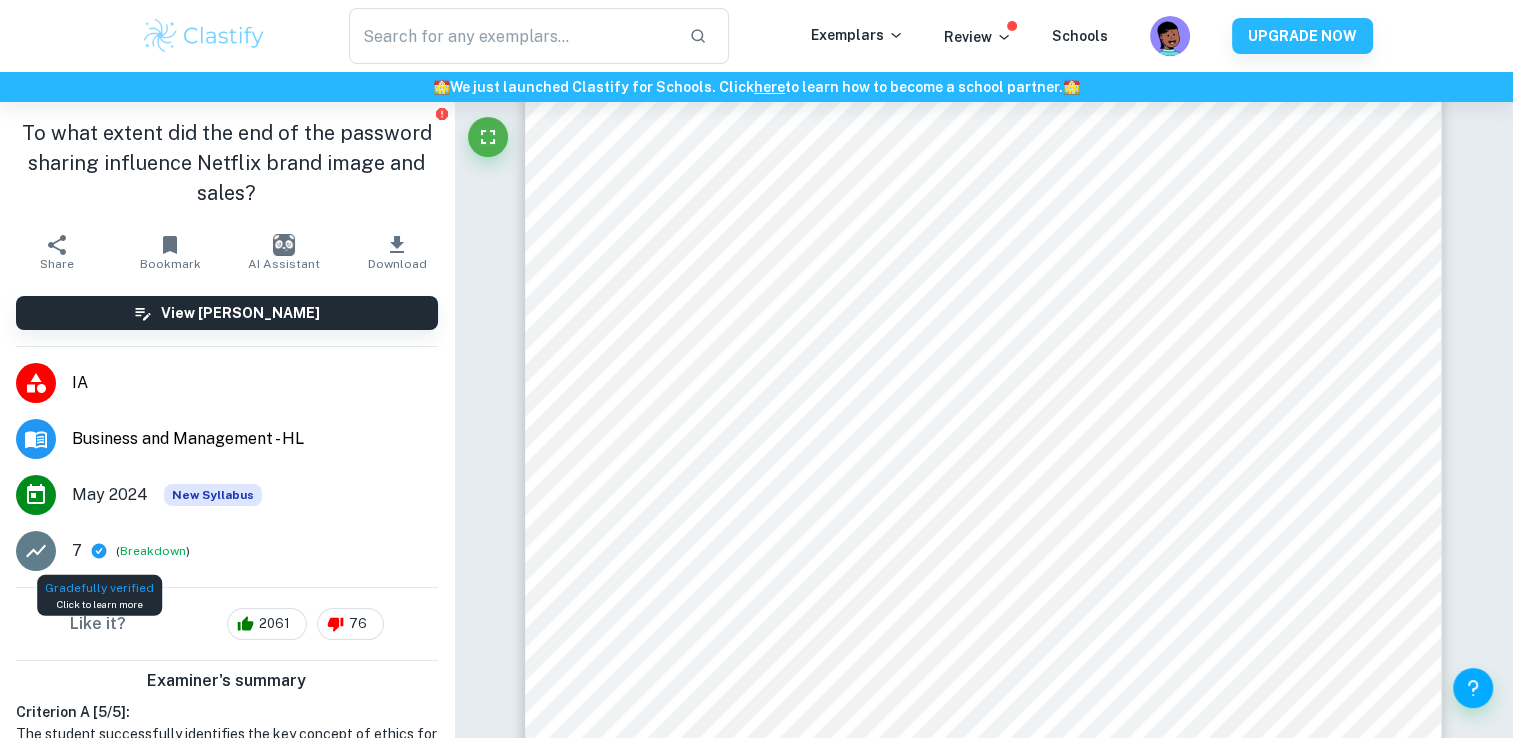 click 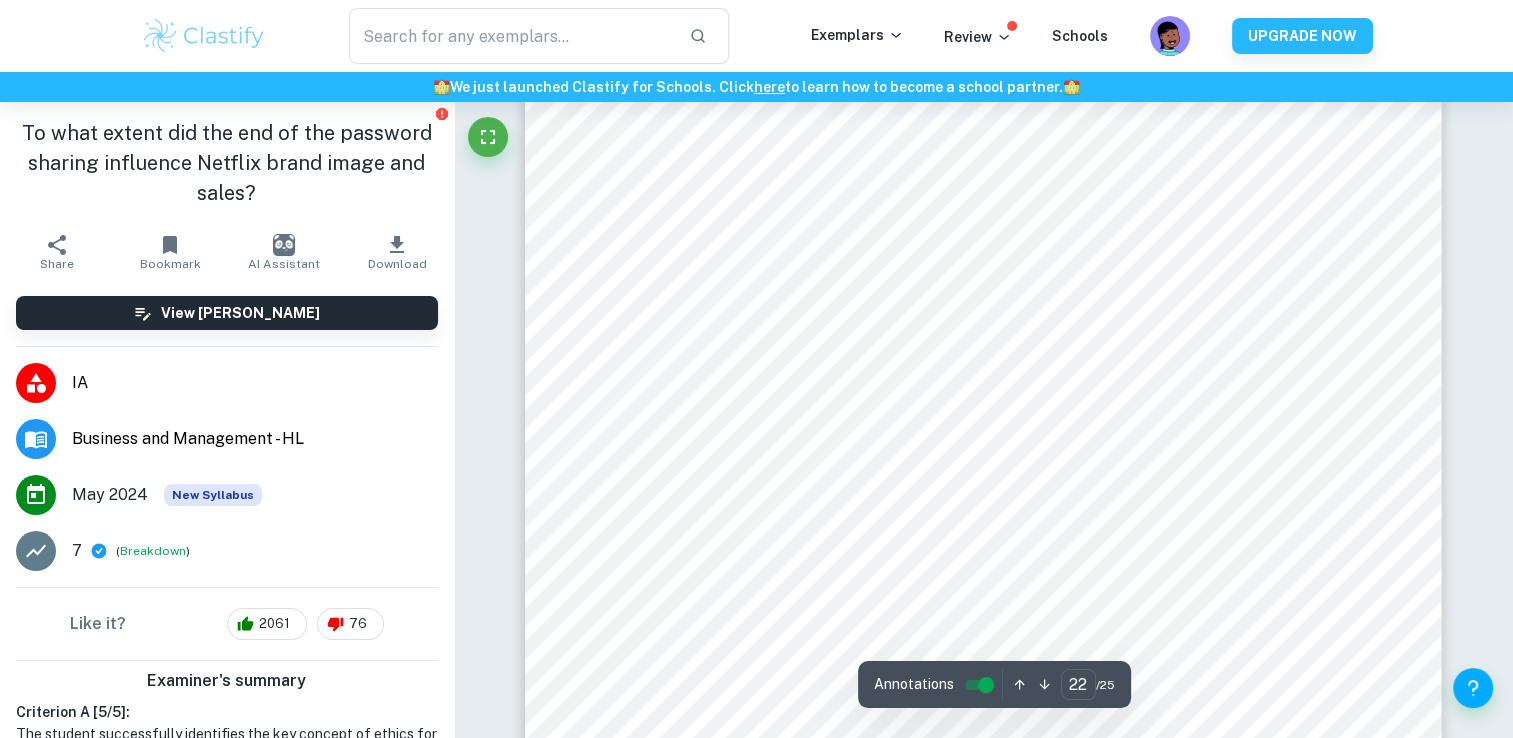 scroll, scrollTop: 28767, scrollLeft: 0, axis: vertical 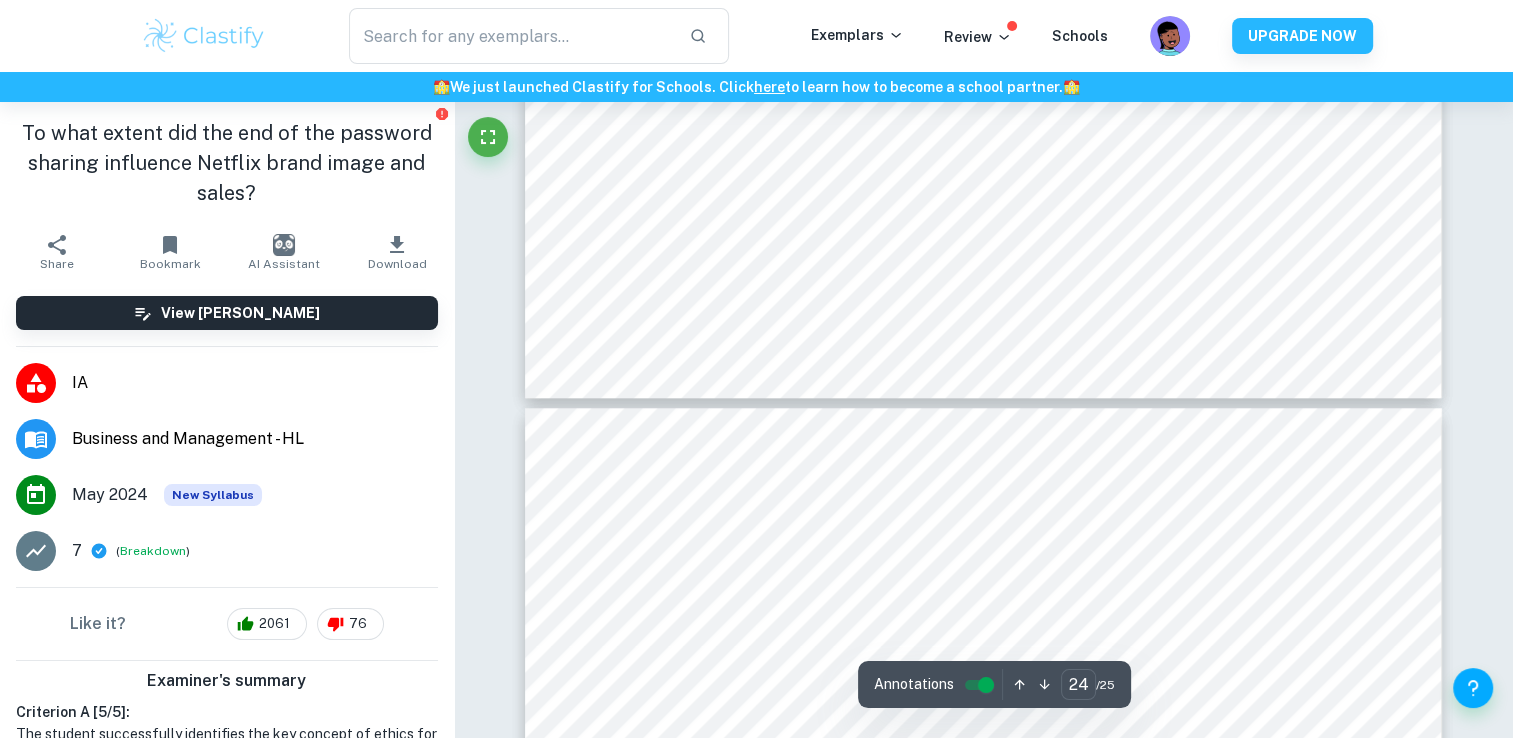 type on "25" 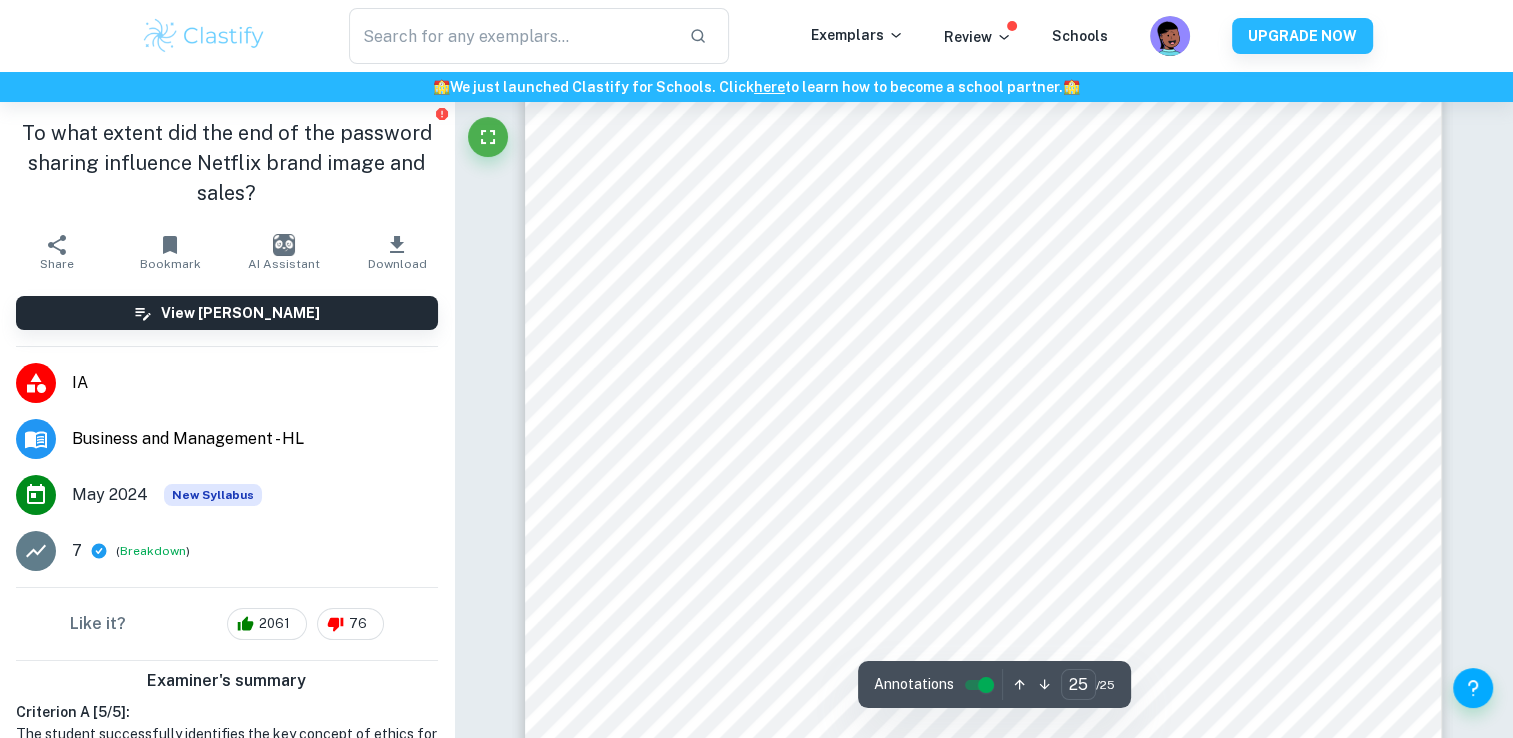 scroll, scrollTop: 32421, scrollLeft: 0, axis: vertical 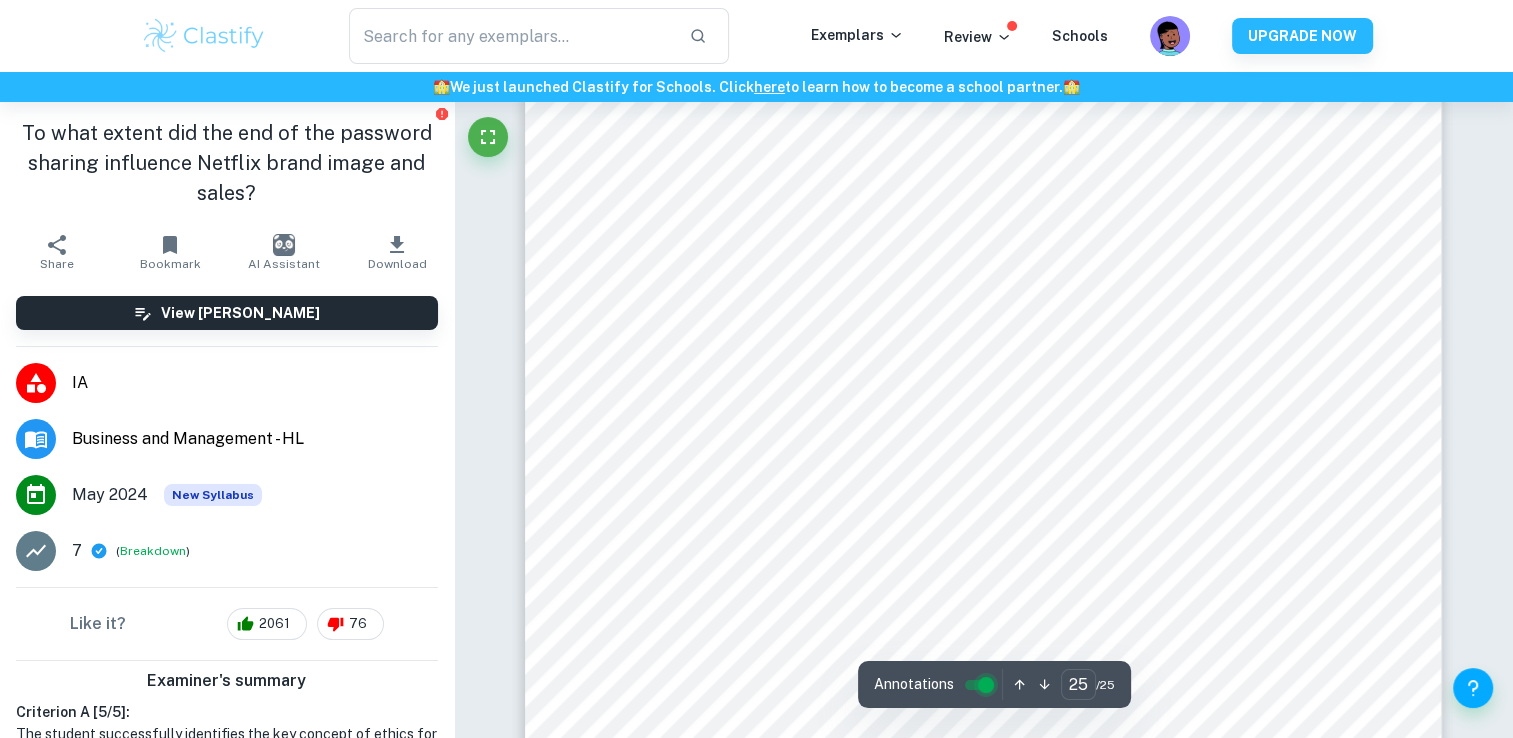 click at bounding box center [986, 685] 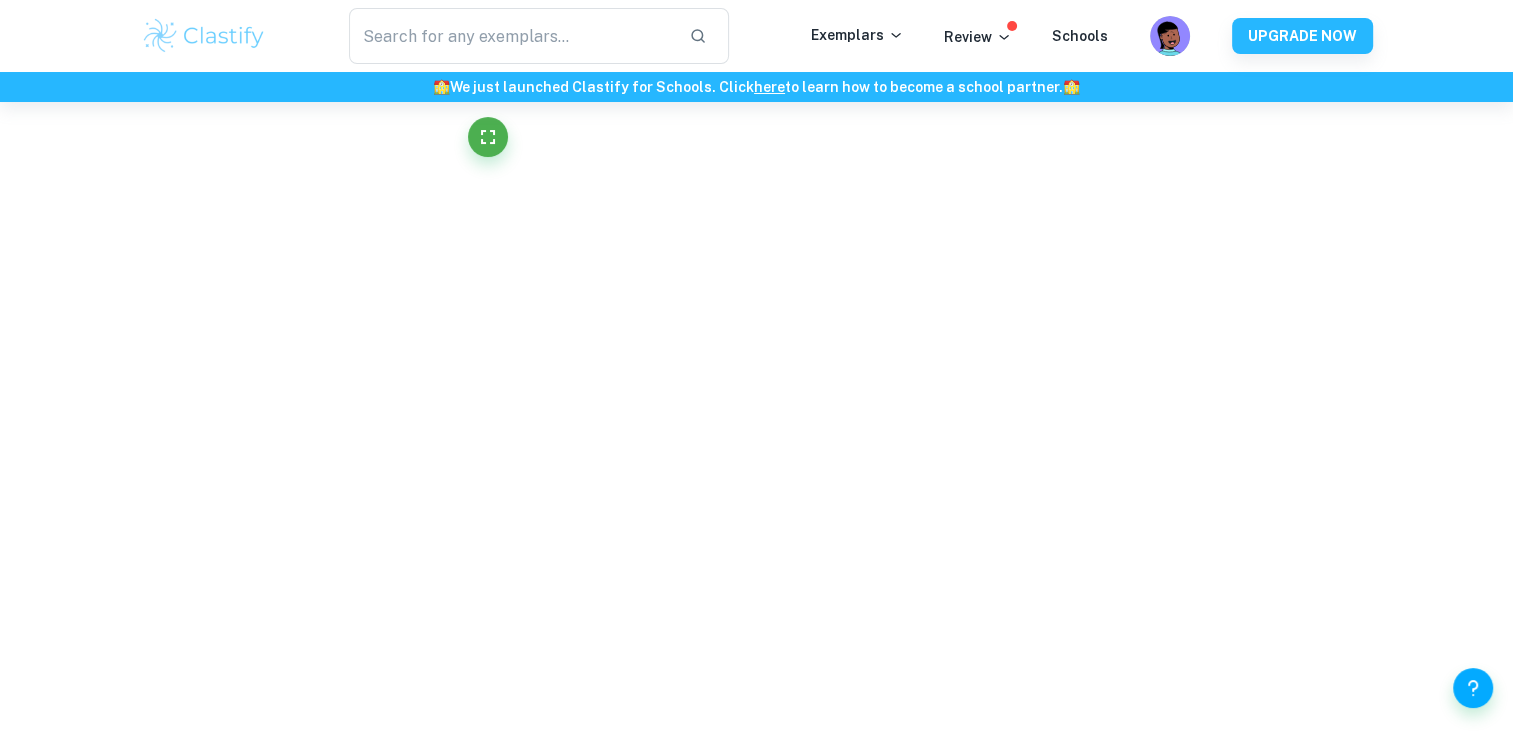 scroll, scrollTop: 32044, scrollLeft: 0, axis: vertical 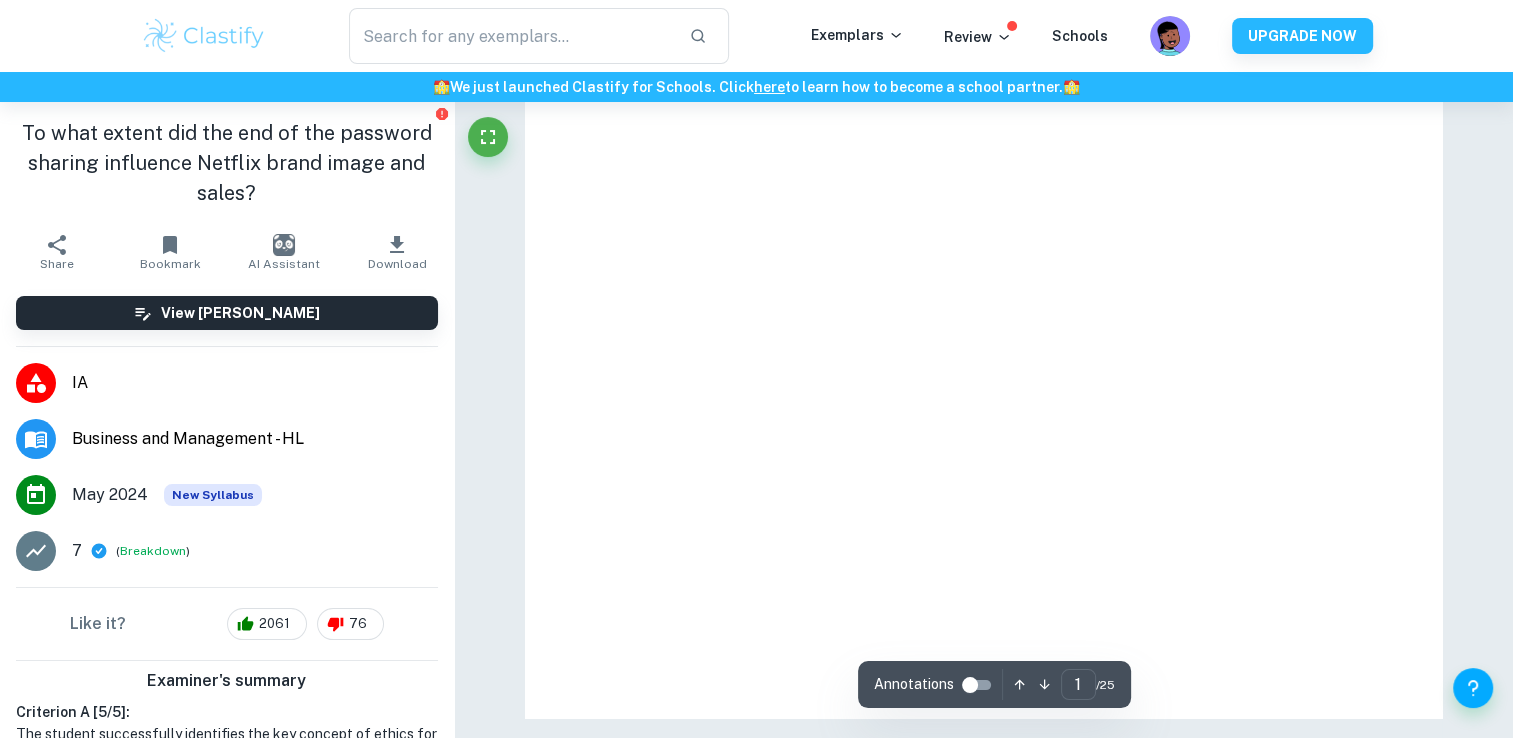 type on "25" 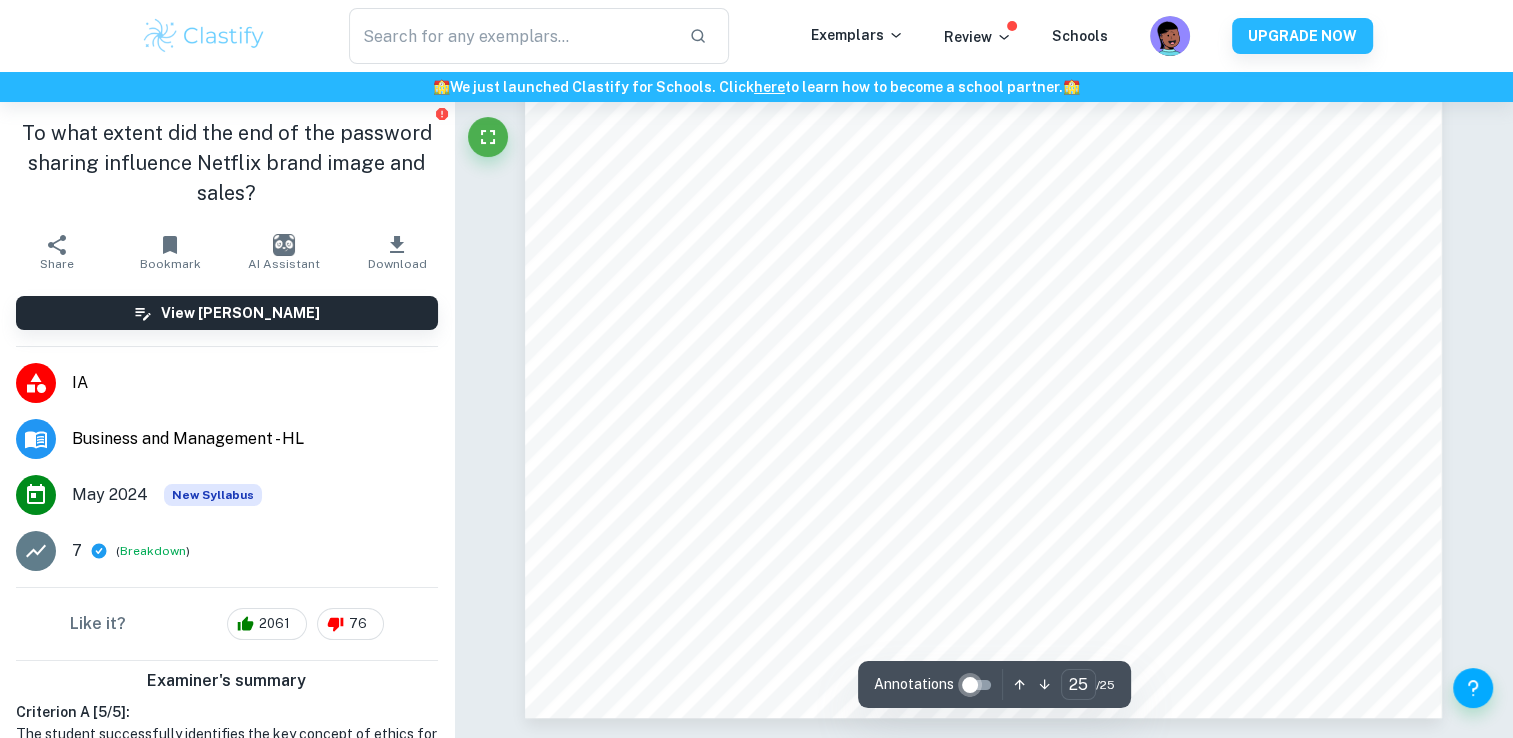 click at bounding box center [970, 685] 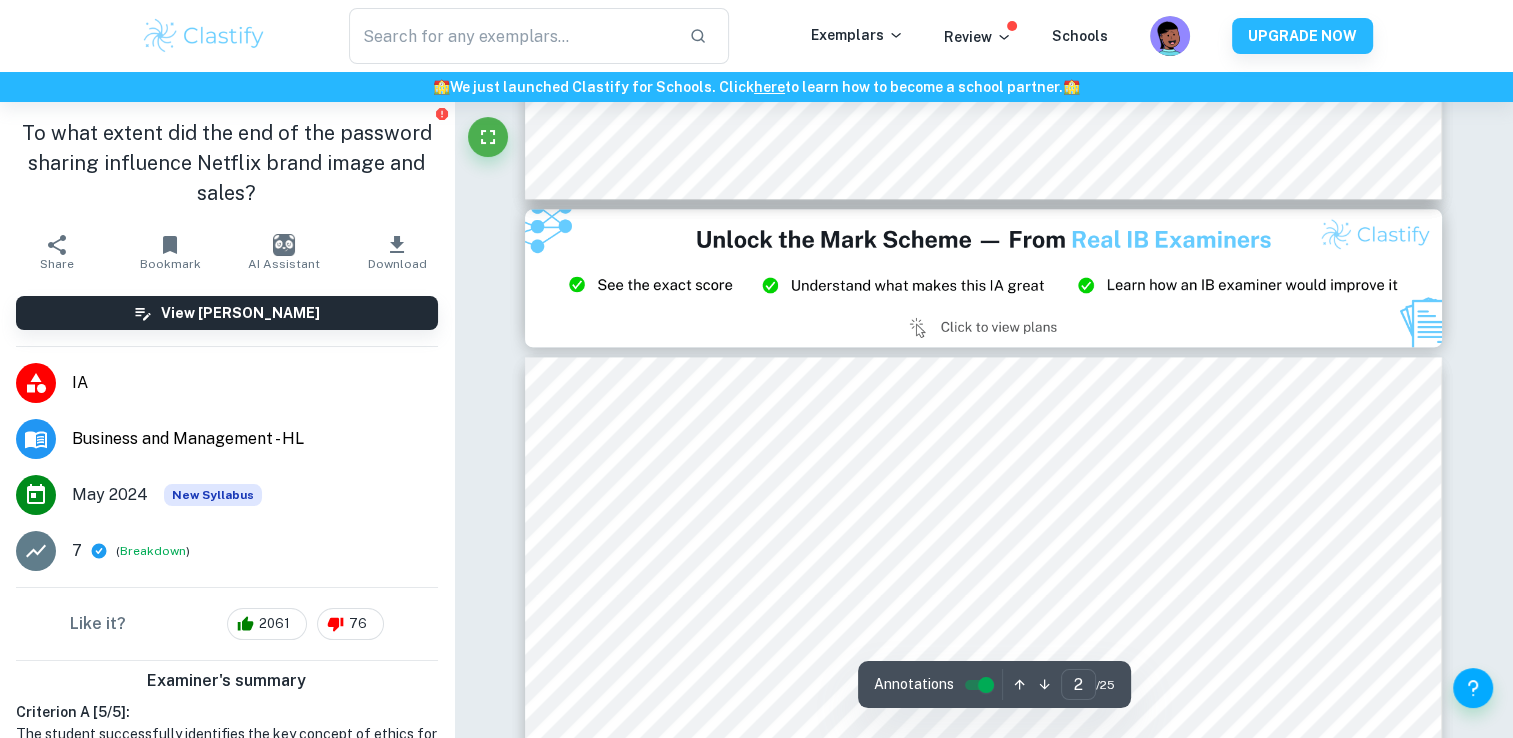 scroll, scrollTop: 2500, scrollLeft: 0, axis: vertical 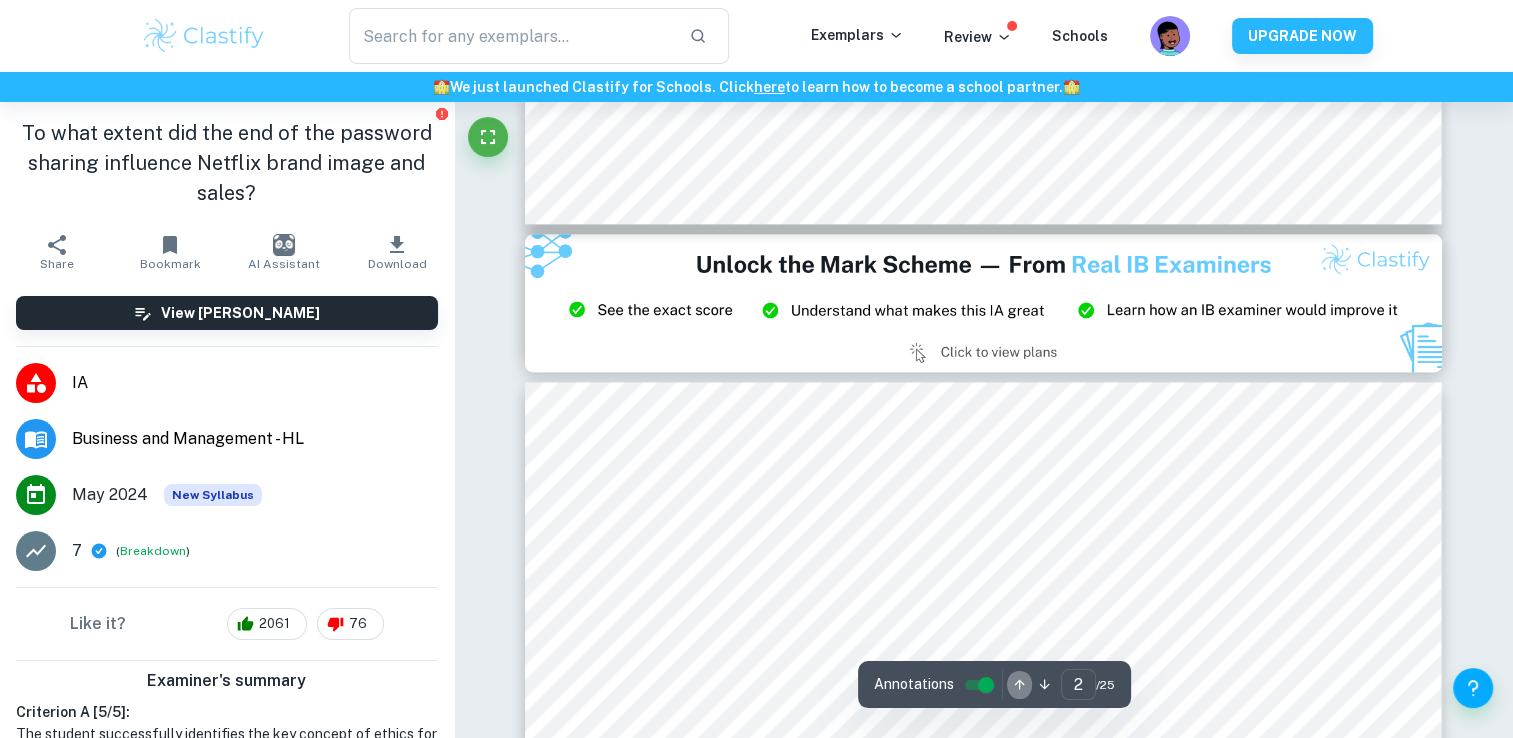 click at bounding box center (1019, 684) 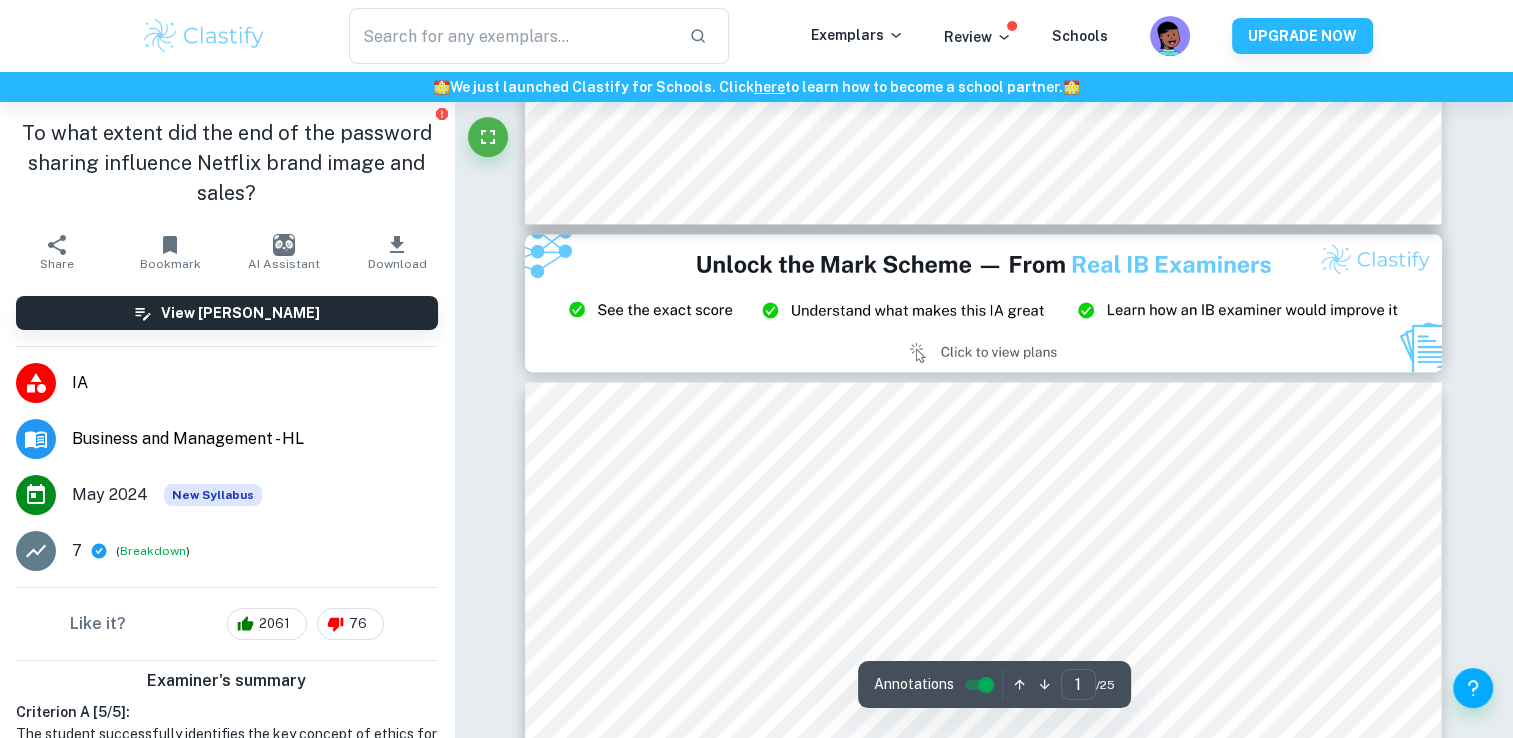 scroll, scrollTop: 0, scrollLeft: 0, axis: both 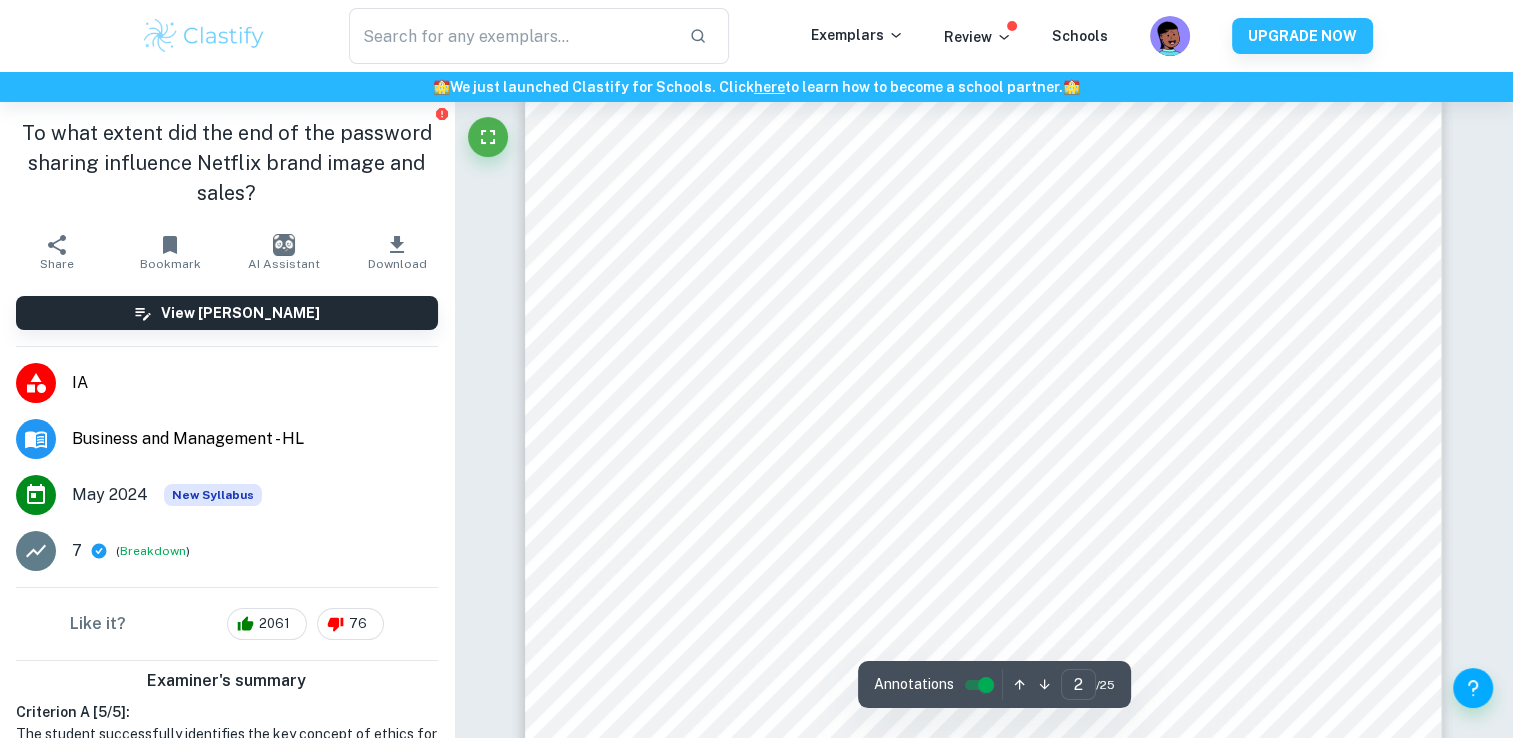 type on "1" 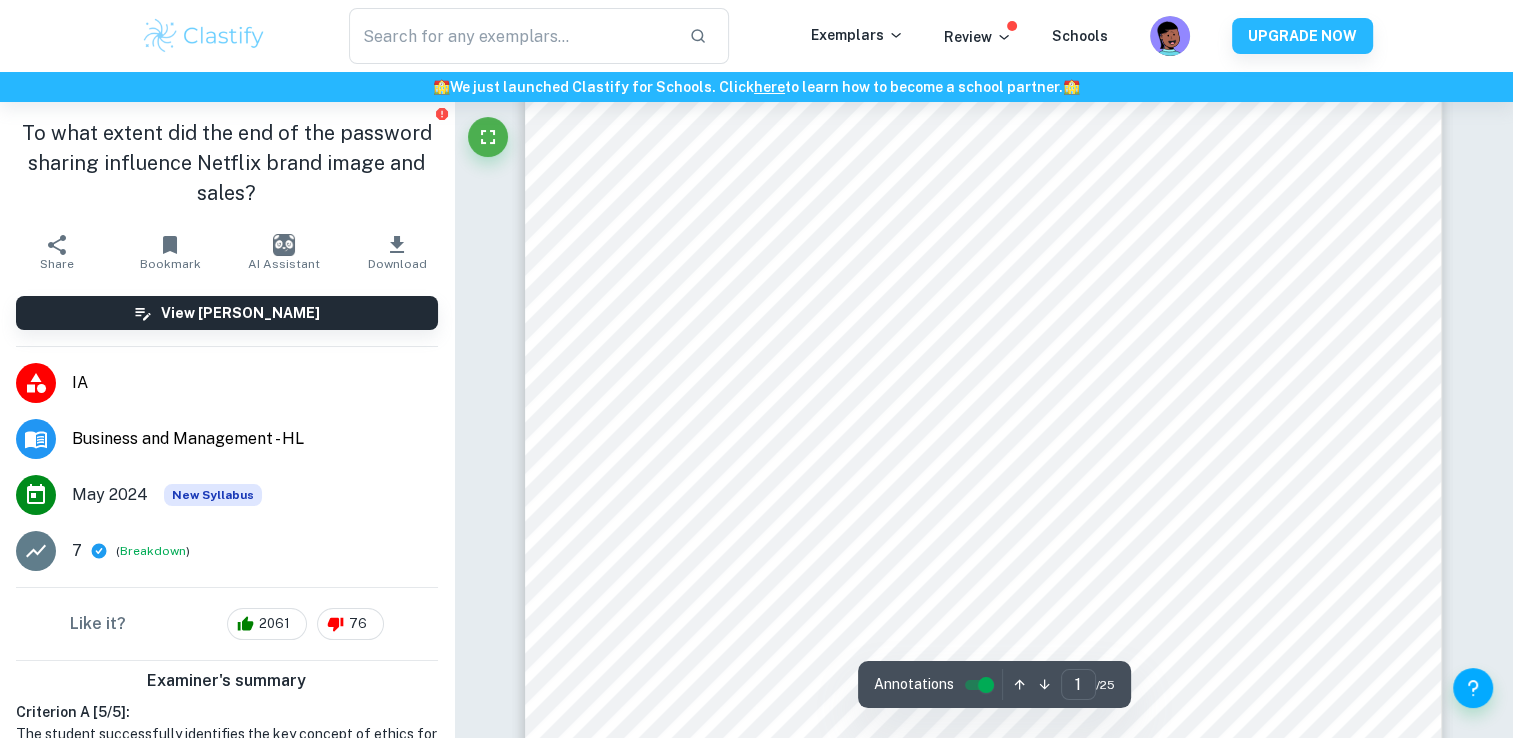 scroll, scrollTop: 431, scrollLeft: 0, axis: vertical 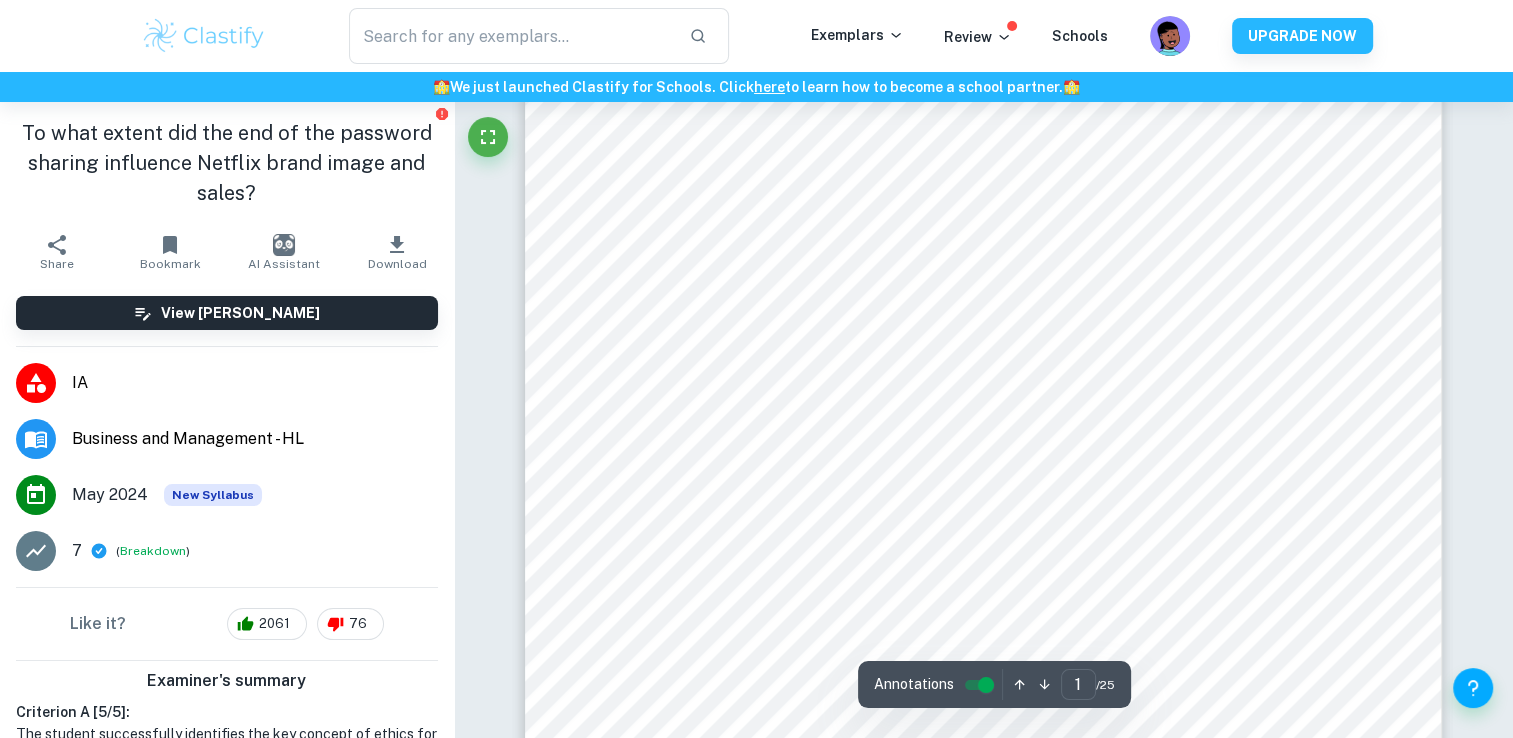 type 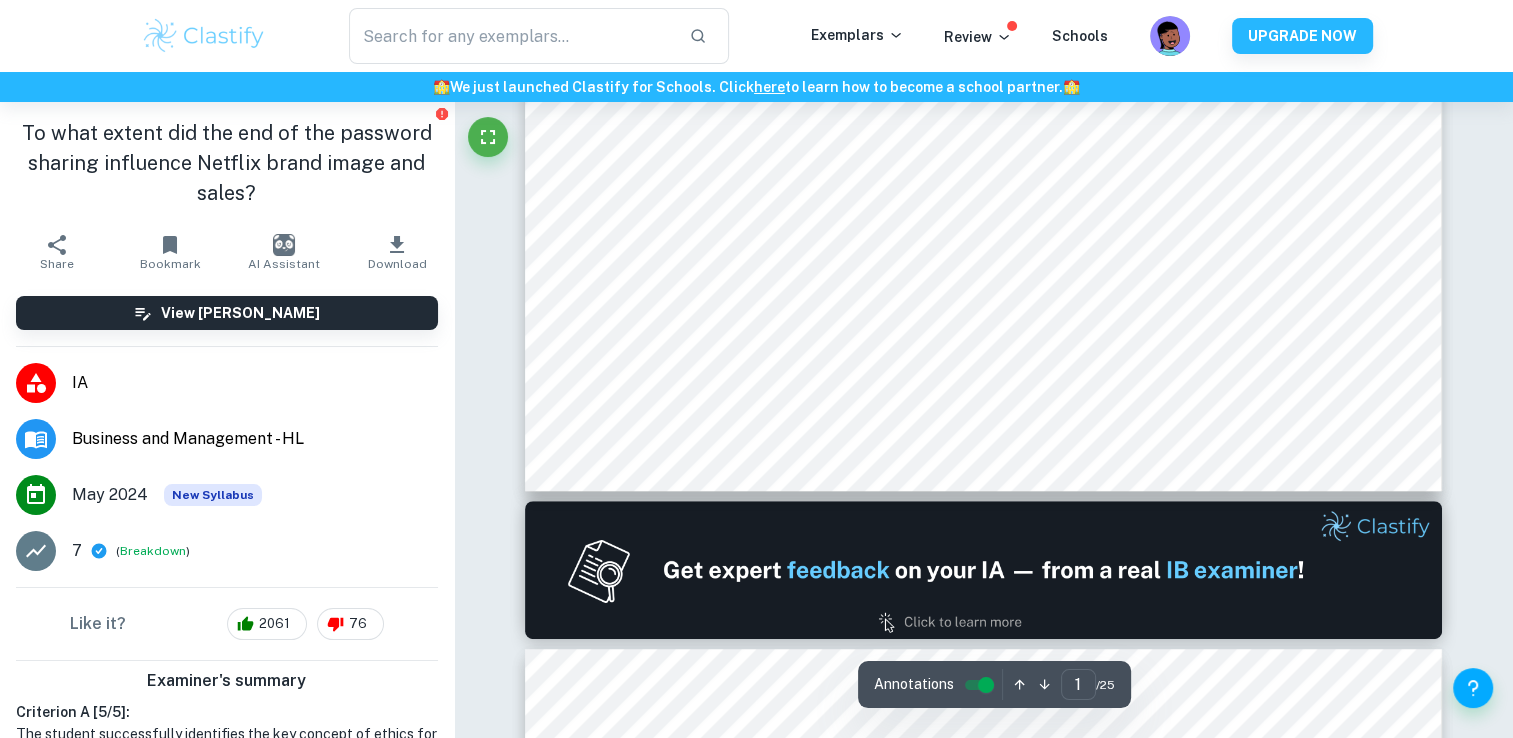 scroll, scrollTop: 972, scrollLeft: 0, axis: vertical 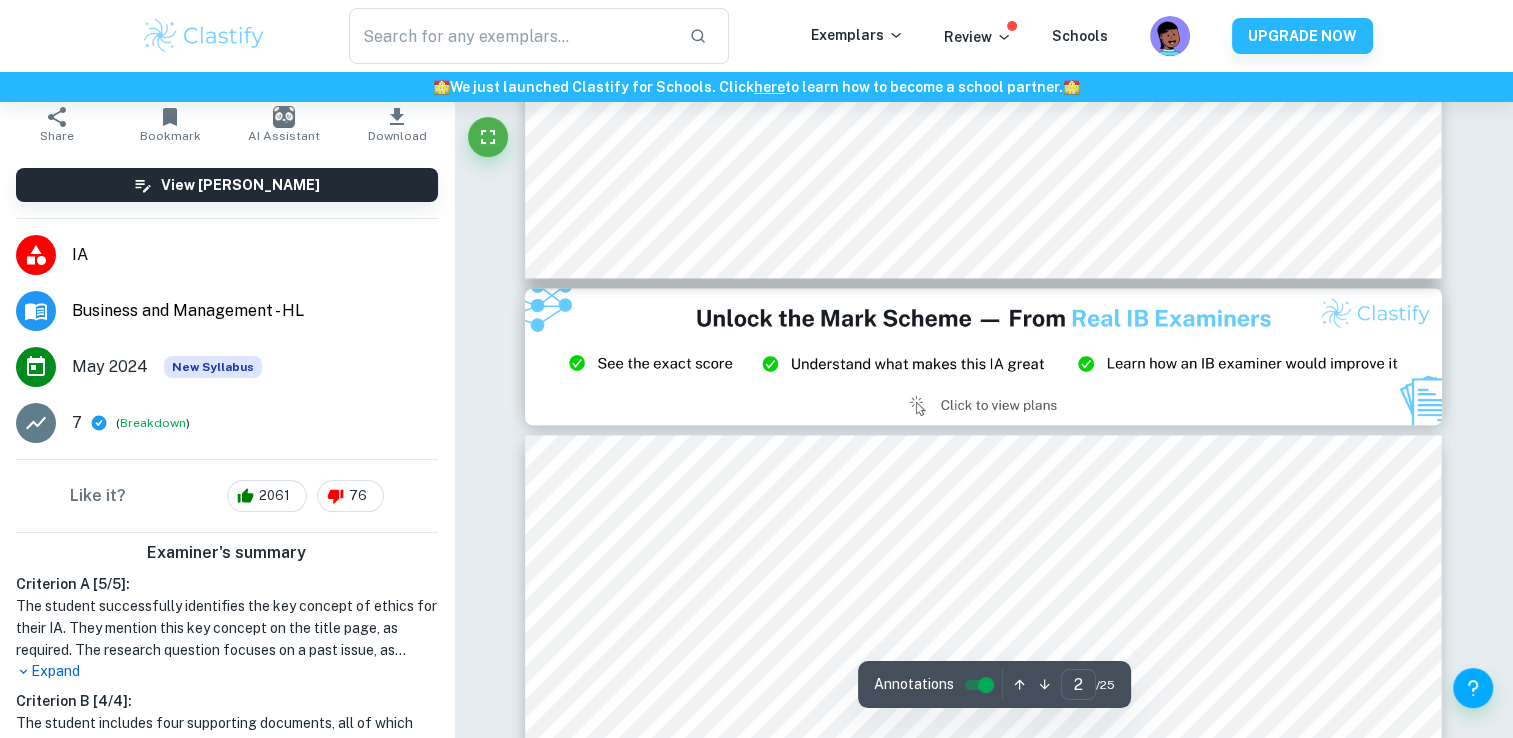 type on "3" 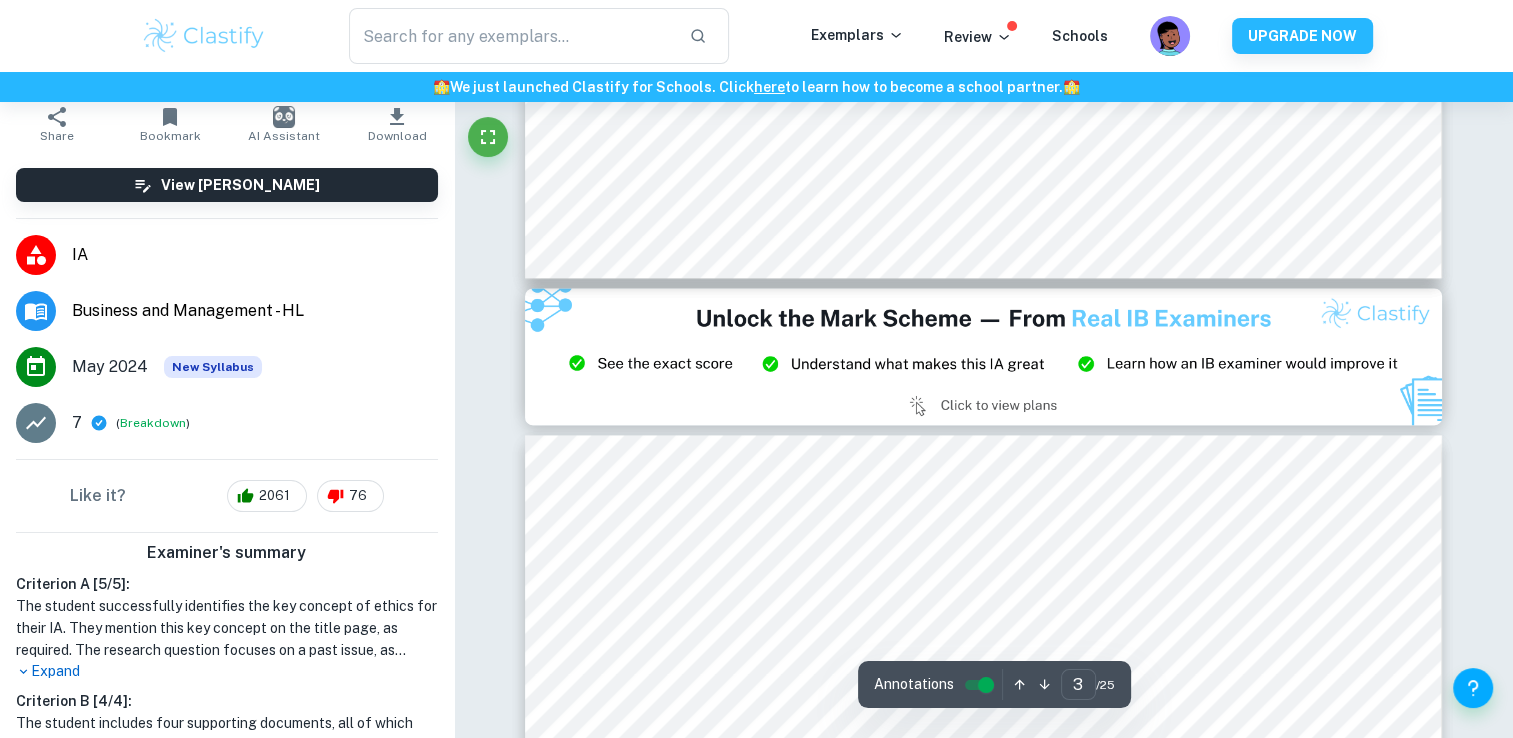 scroll, scrollTop: 2712, scrollLeft: 0, axis: vertical 